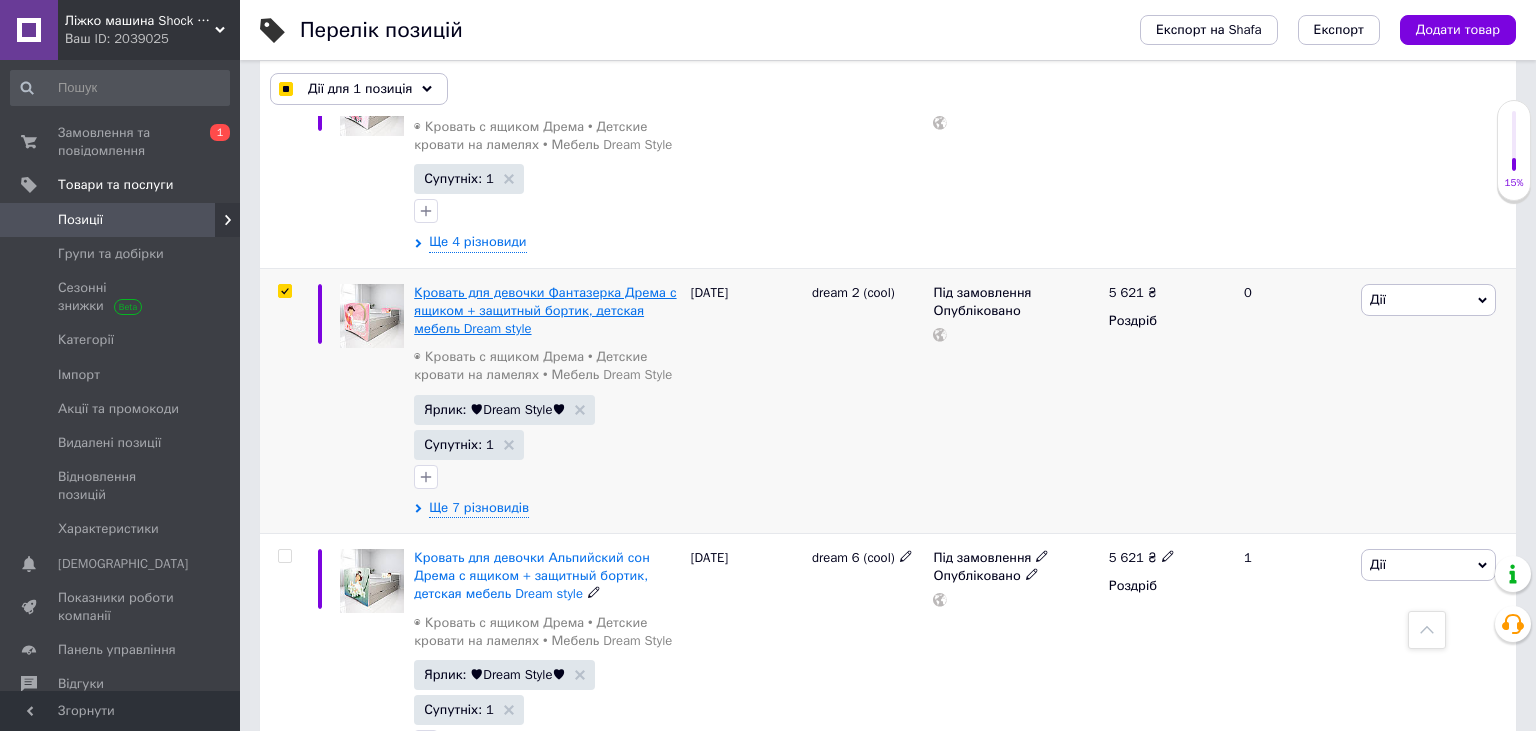 scroll, scrollTop: 15689, scrollLeft: 0, axis: vertical 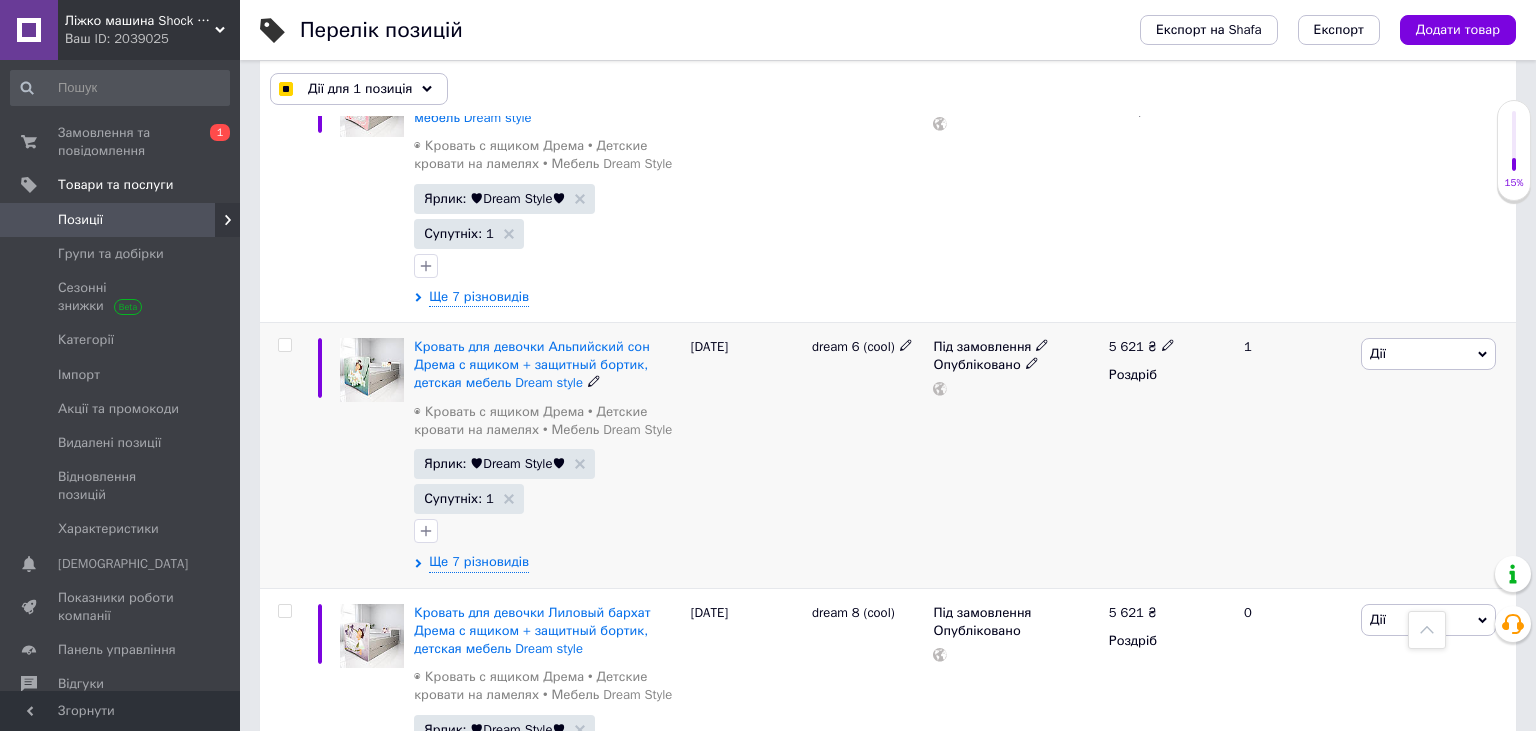 click at bounding box center [284, 345] 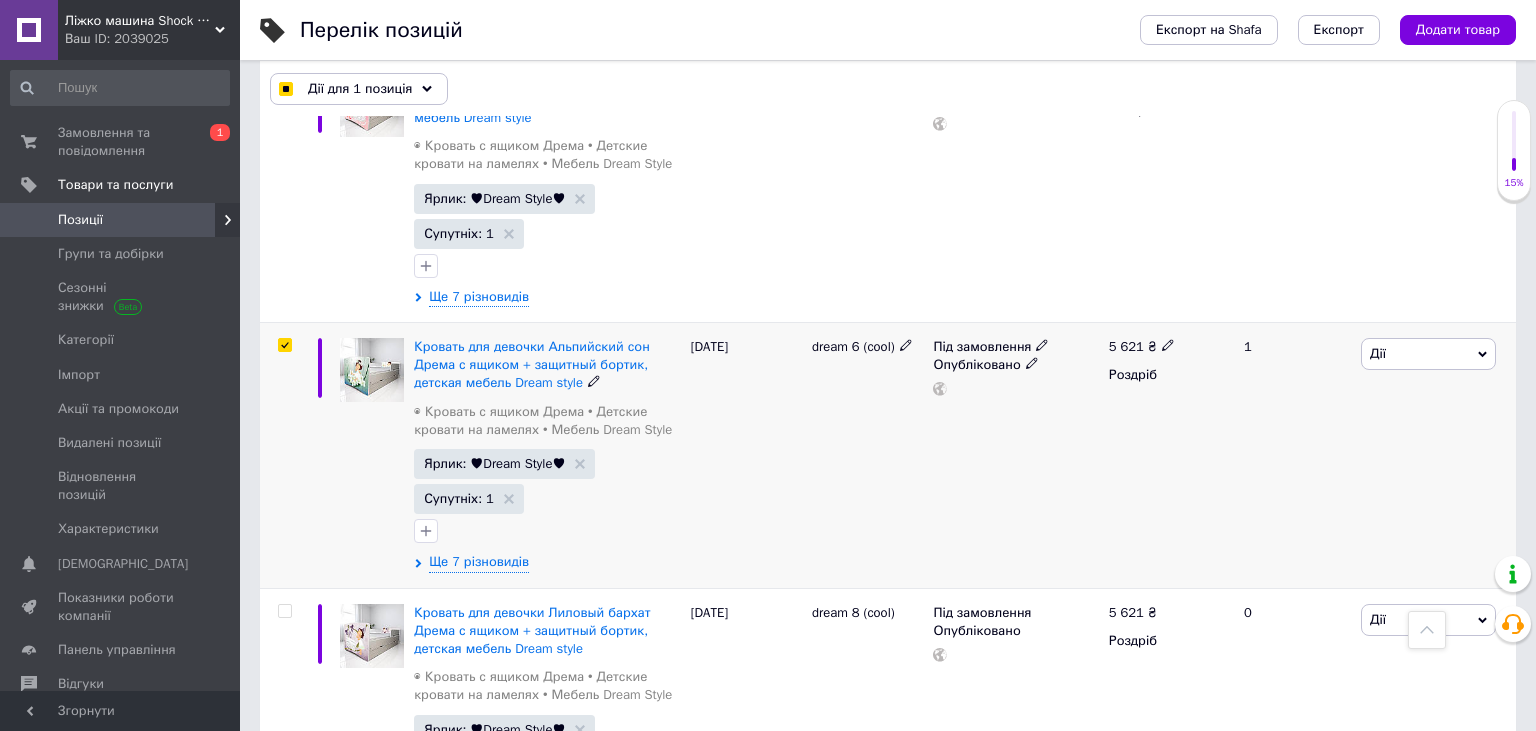 checkbox on "true" 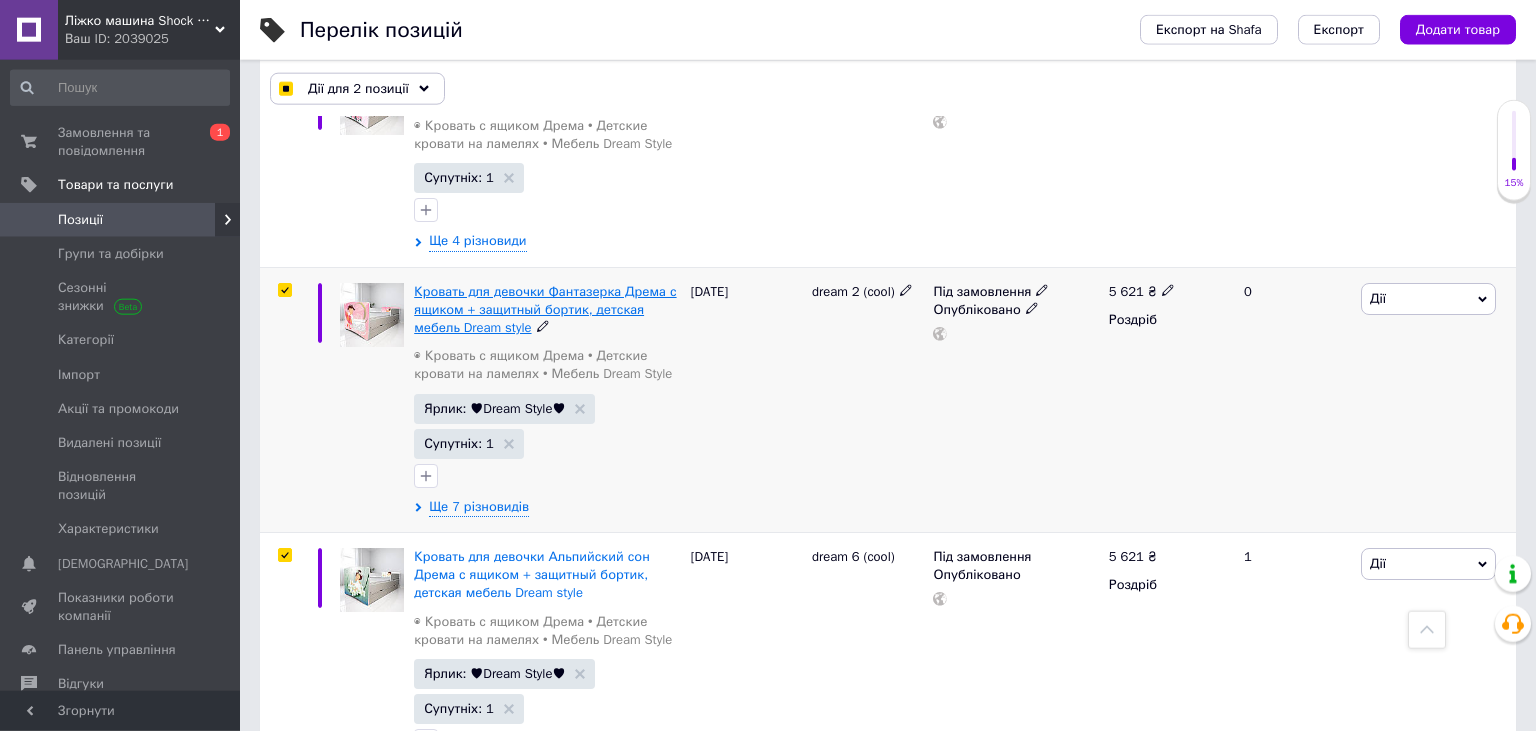 scroll, scrollTop: 15689, scrollLeft: 0, axis: vertical 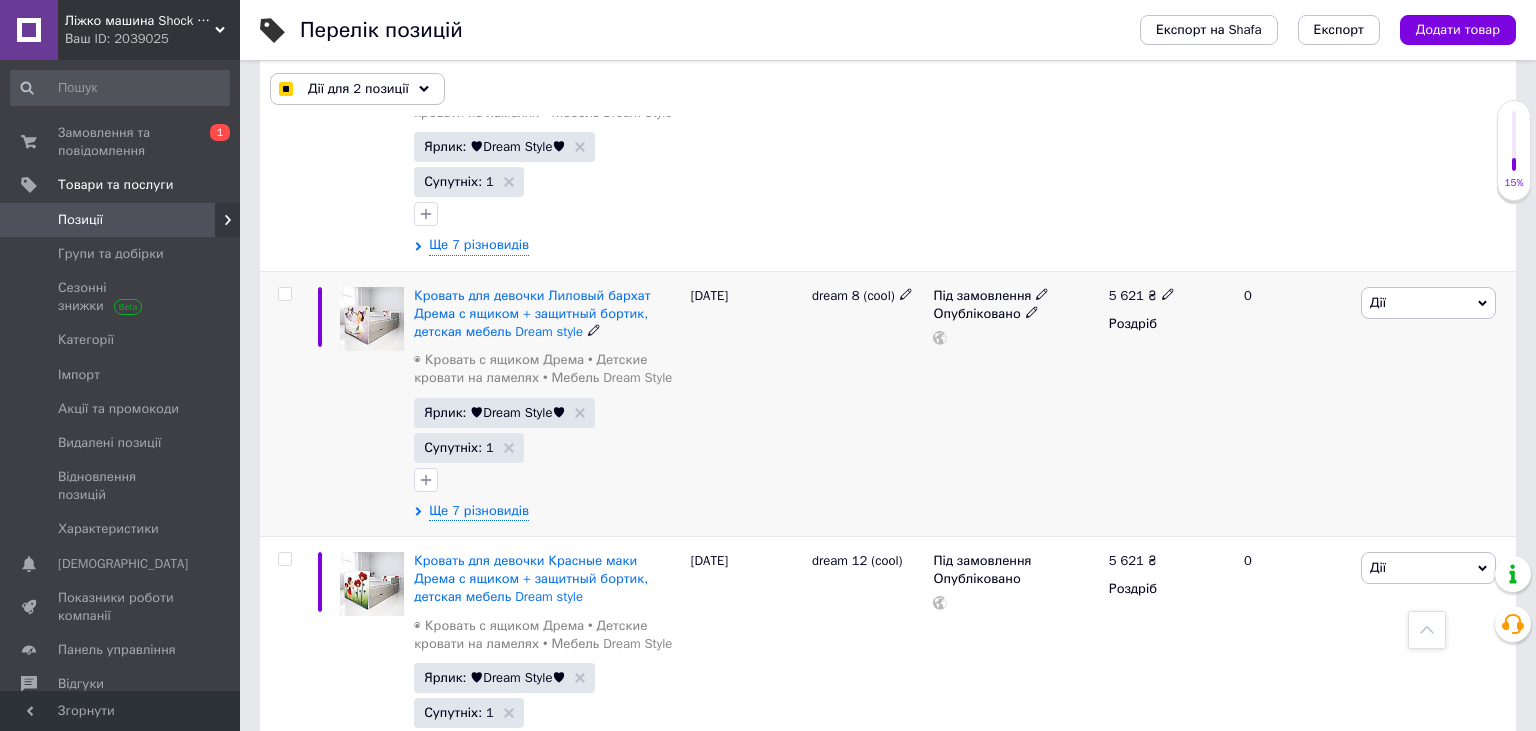 click at bounding box center (284, 294) 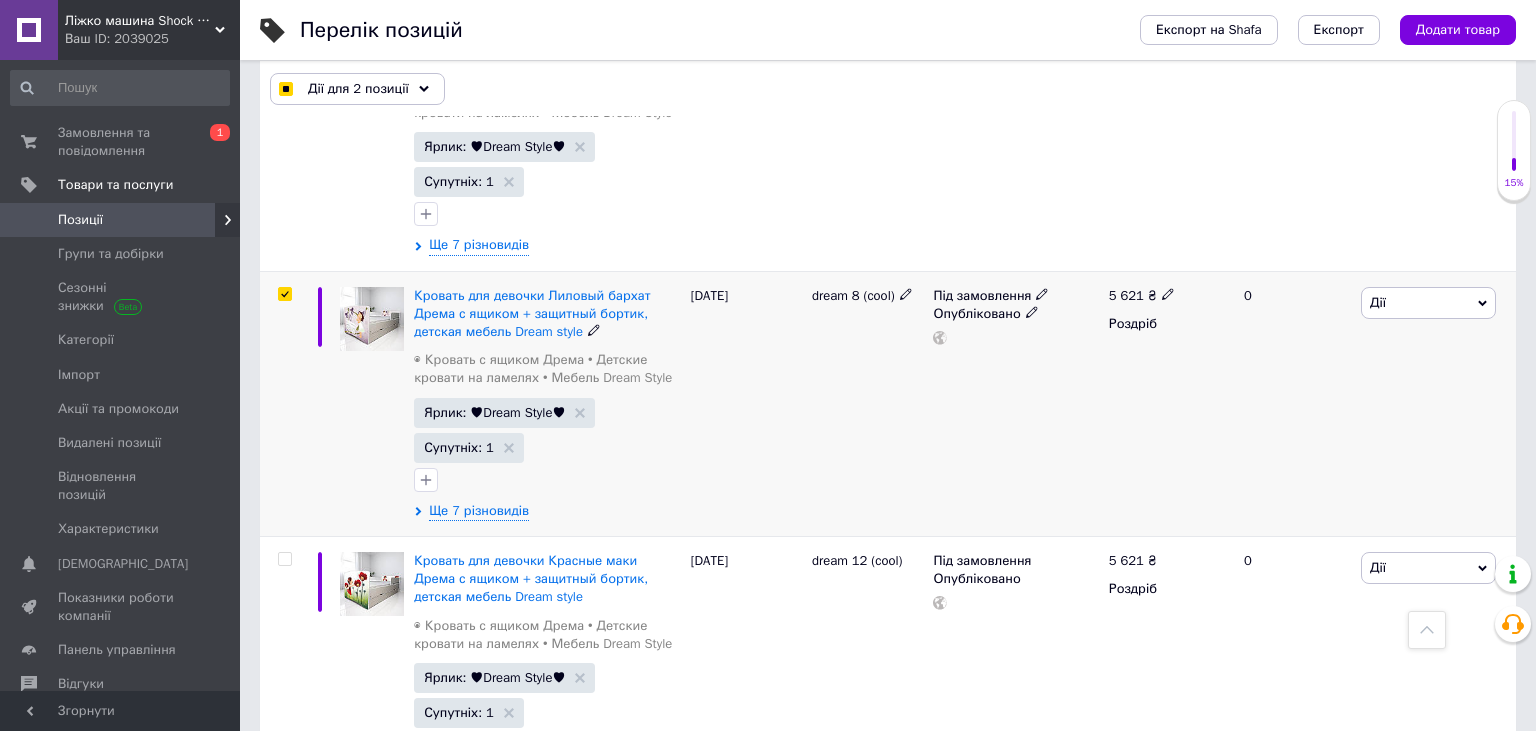 checkbox on "true" 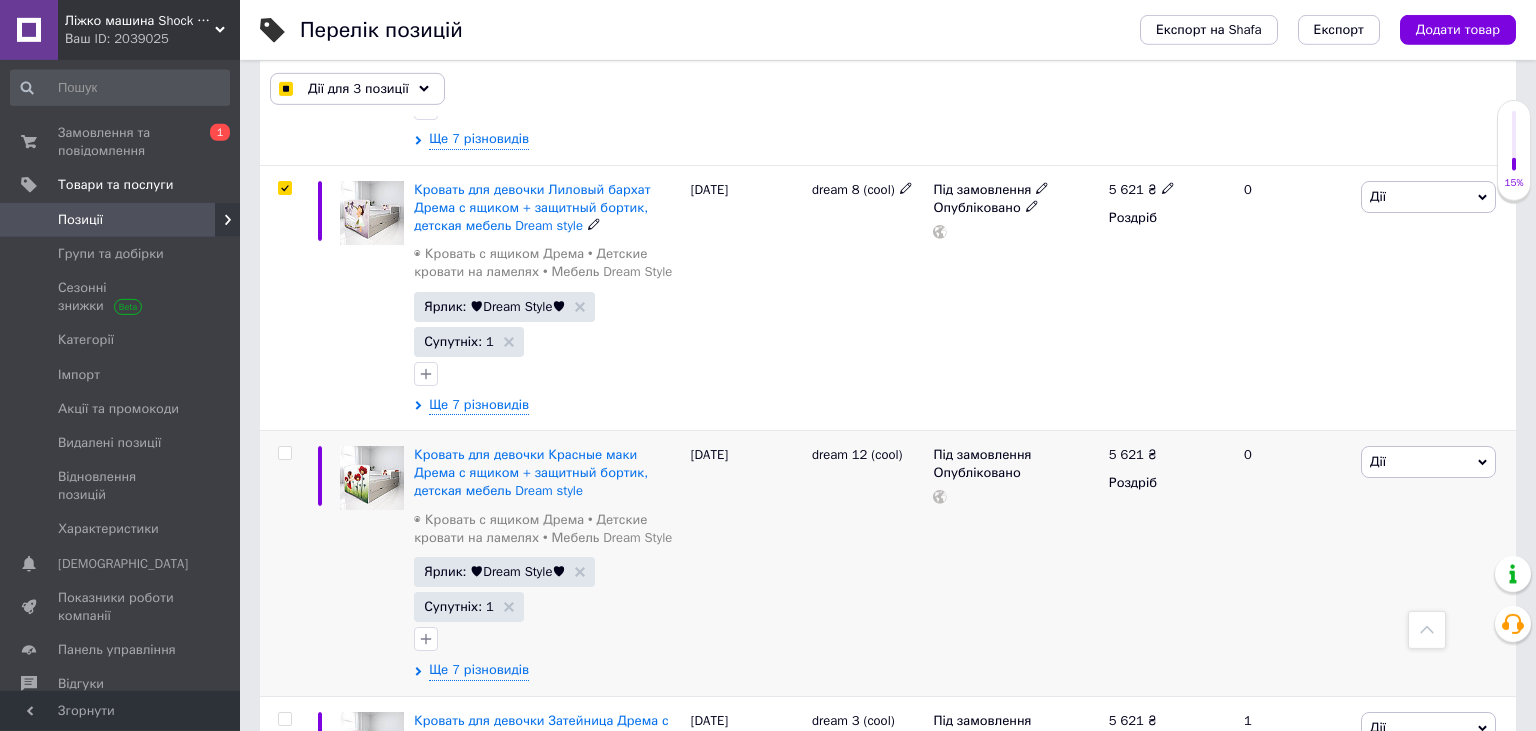 scroll, scrollTop: 16428, scrollLeft: 0, axis: vertical 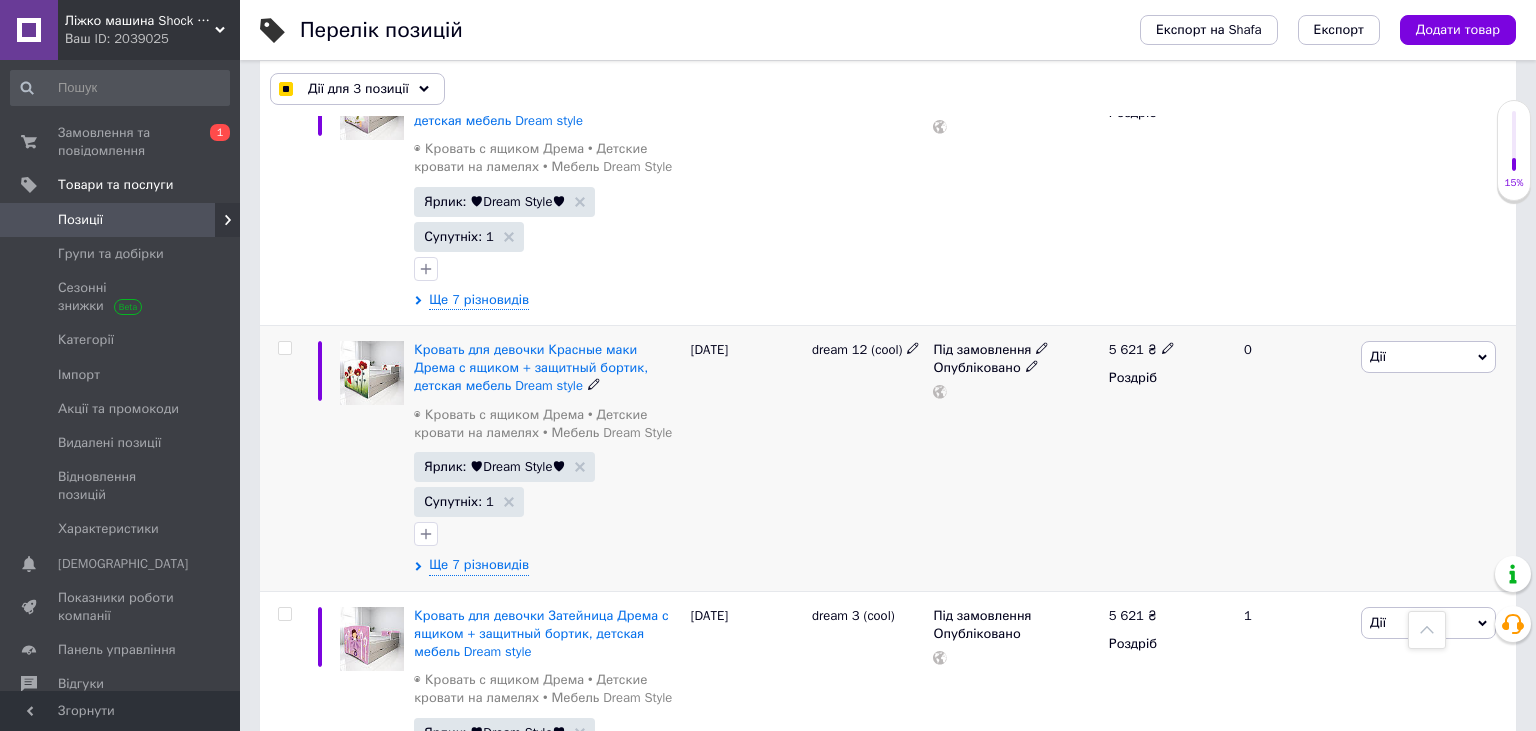 click at bounding box center (284, 348) 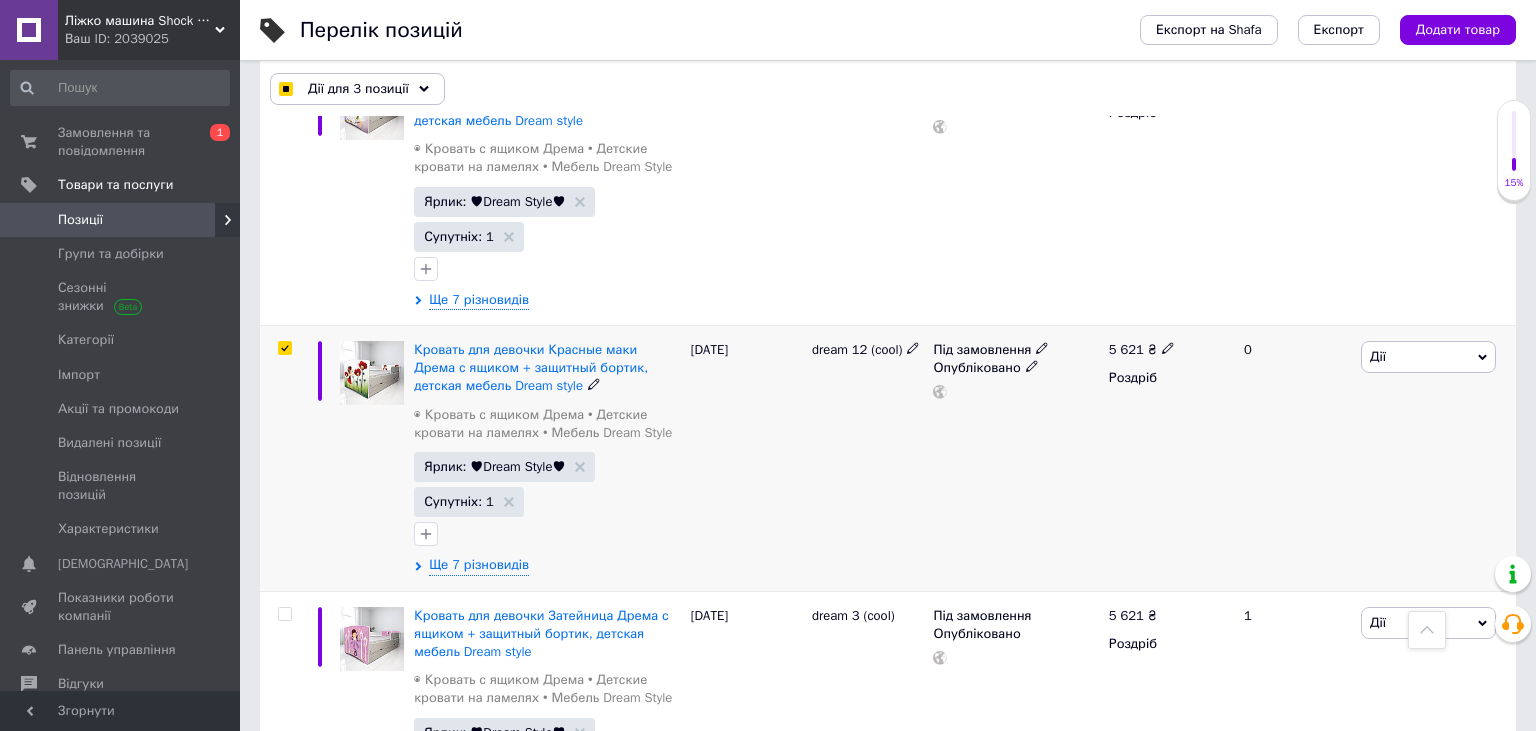 checkbox on "true" 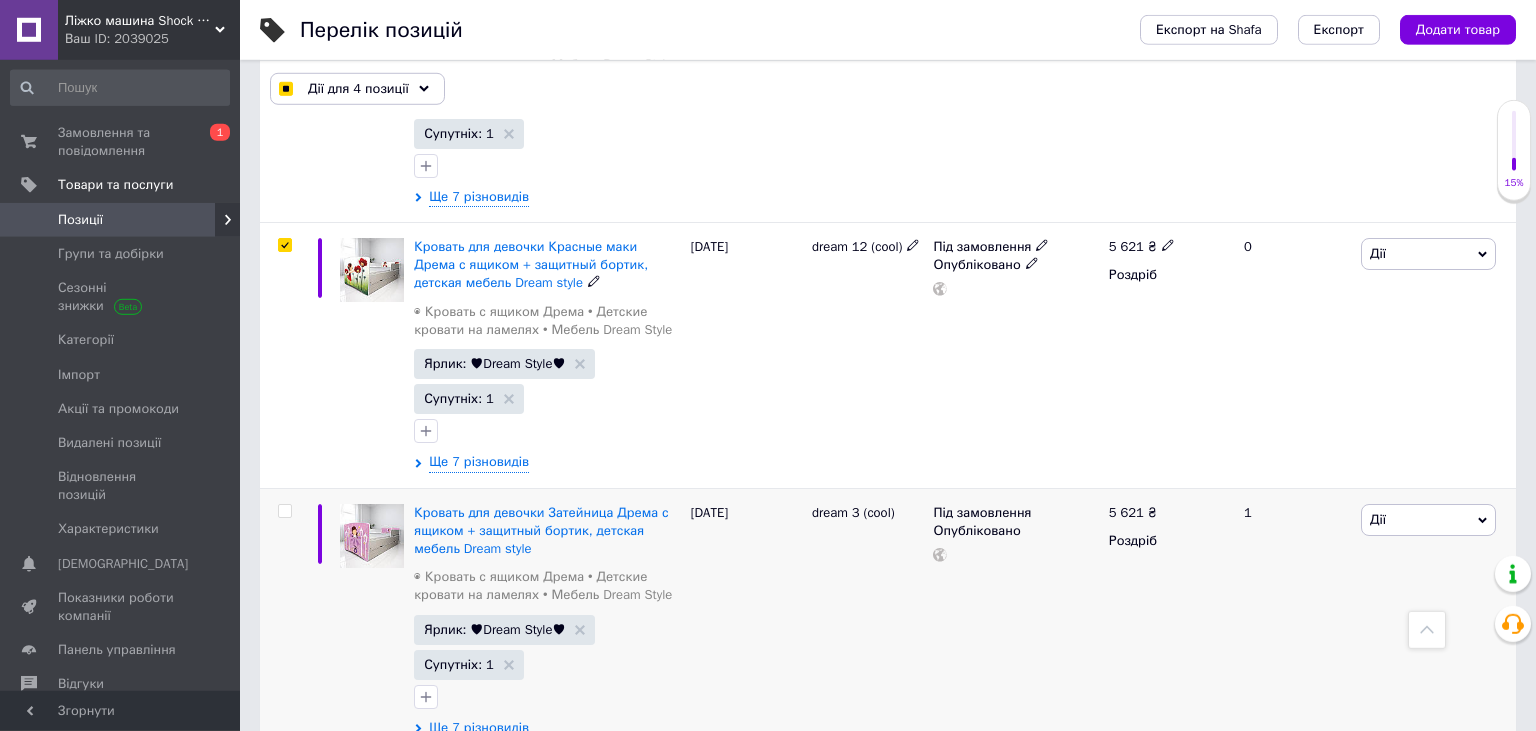 scroll, scrollTop: 16639, scrollLeft: 0, axis: vertical 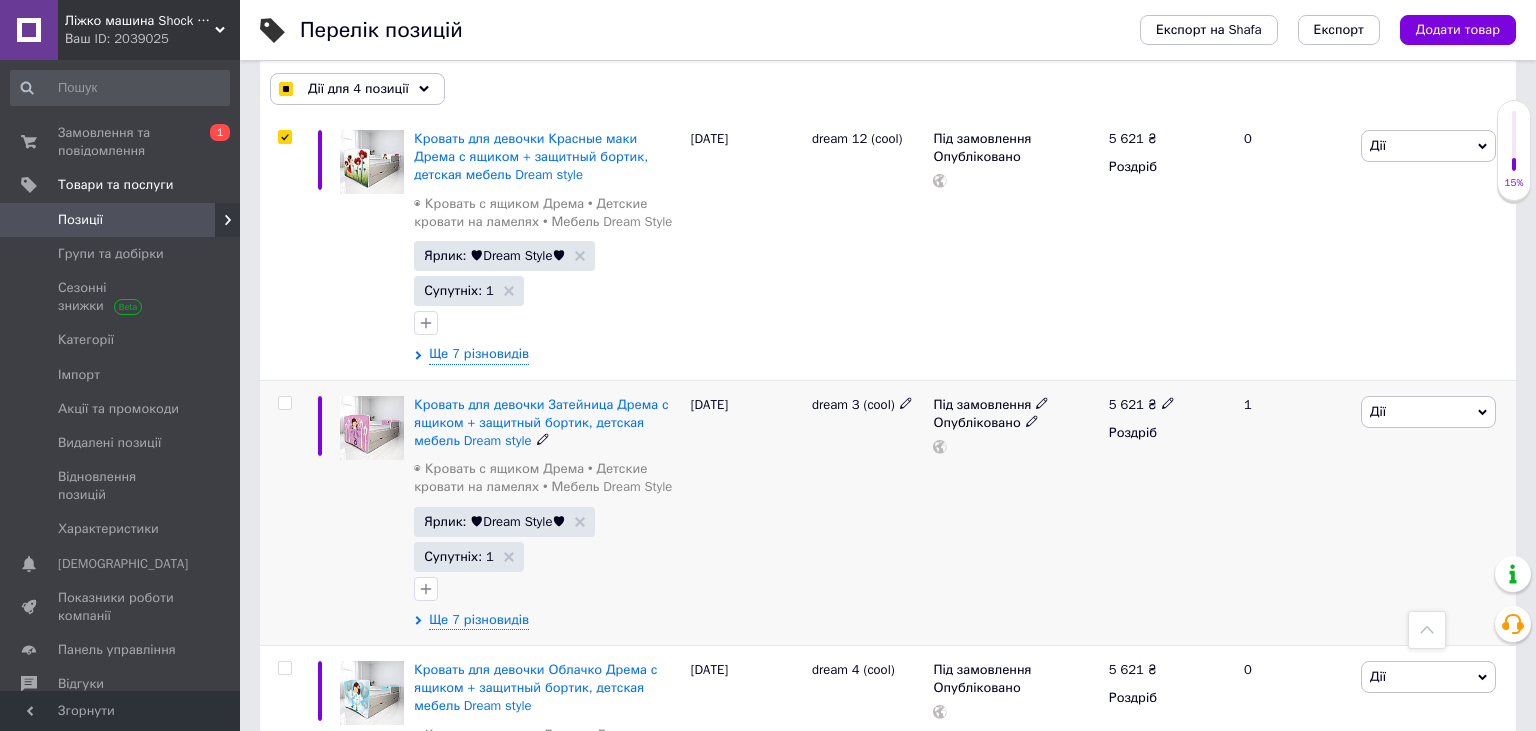 click at bounding box center [284, 403] 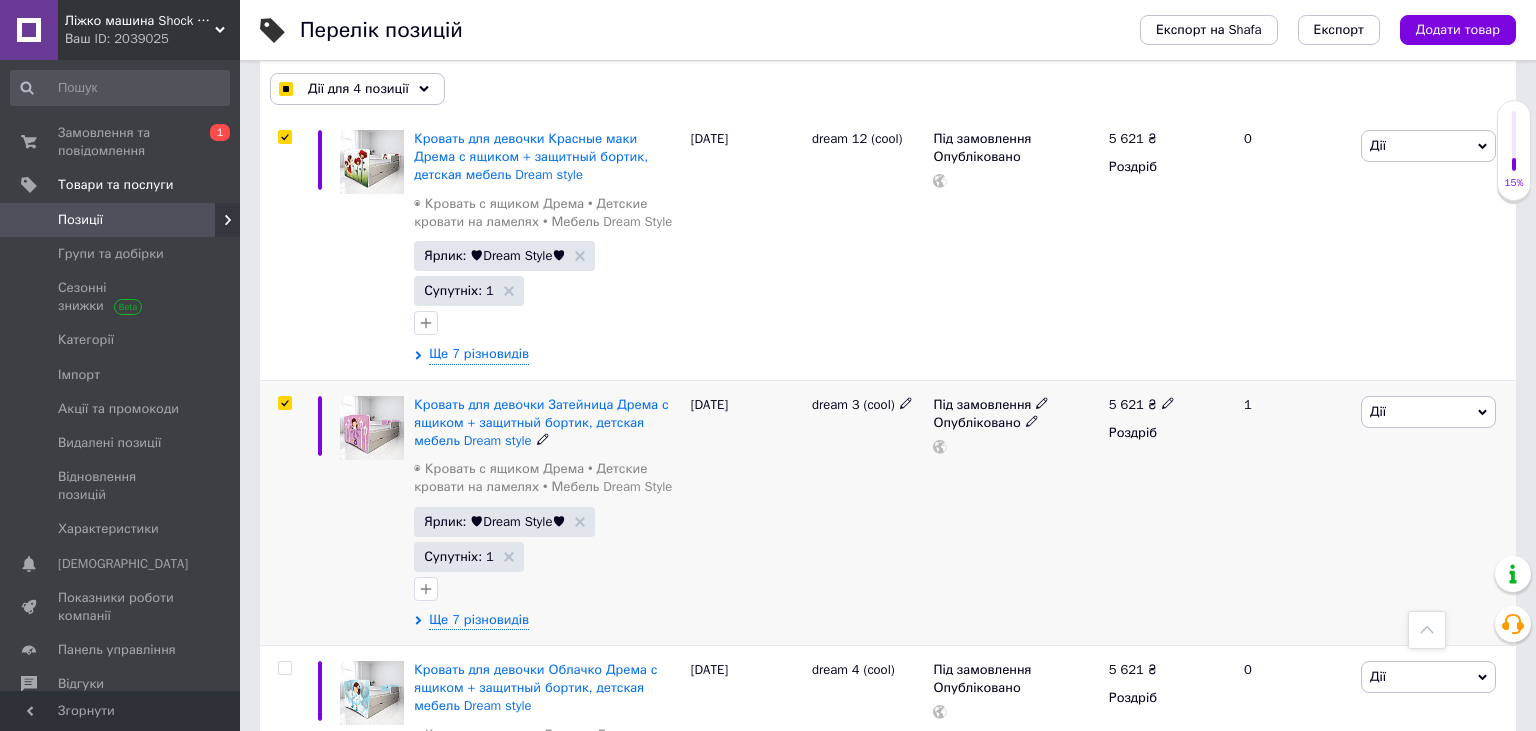 checkbox on "true" 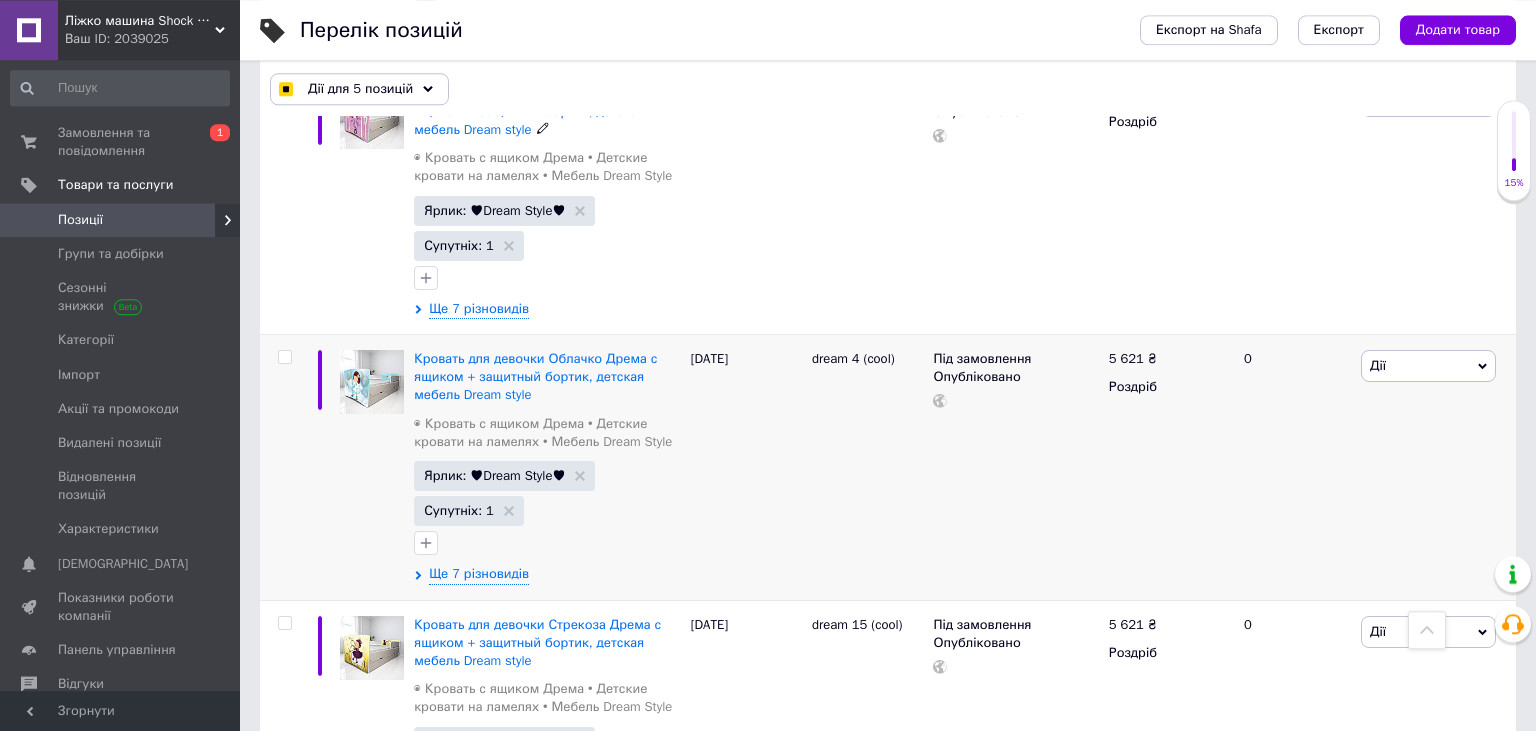 scroll, scrollTop: 16956, scrollLeft: 0, axis: vertical 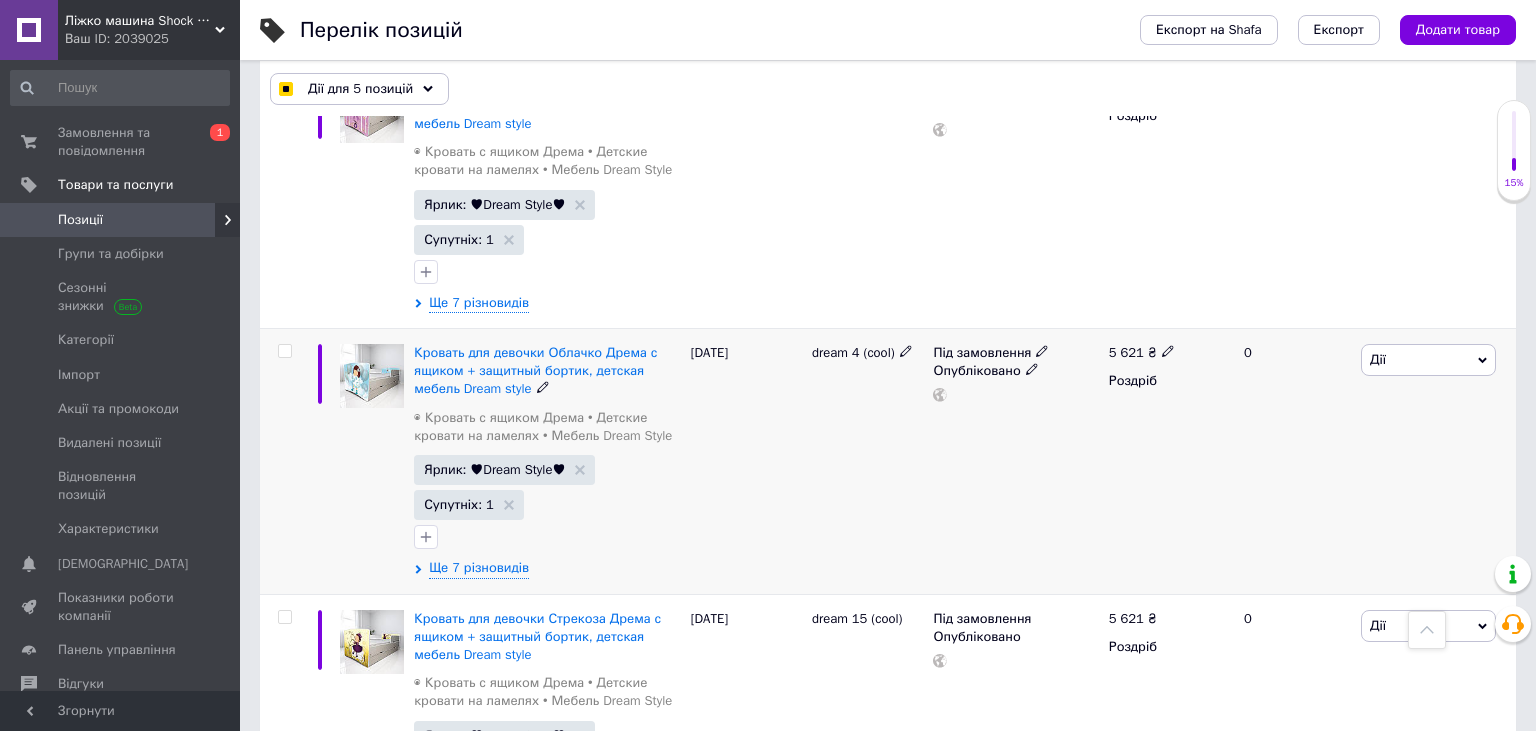 click at bounding box center [284, 351] 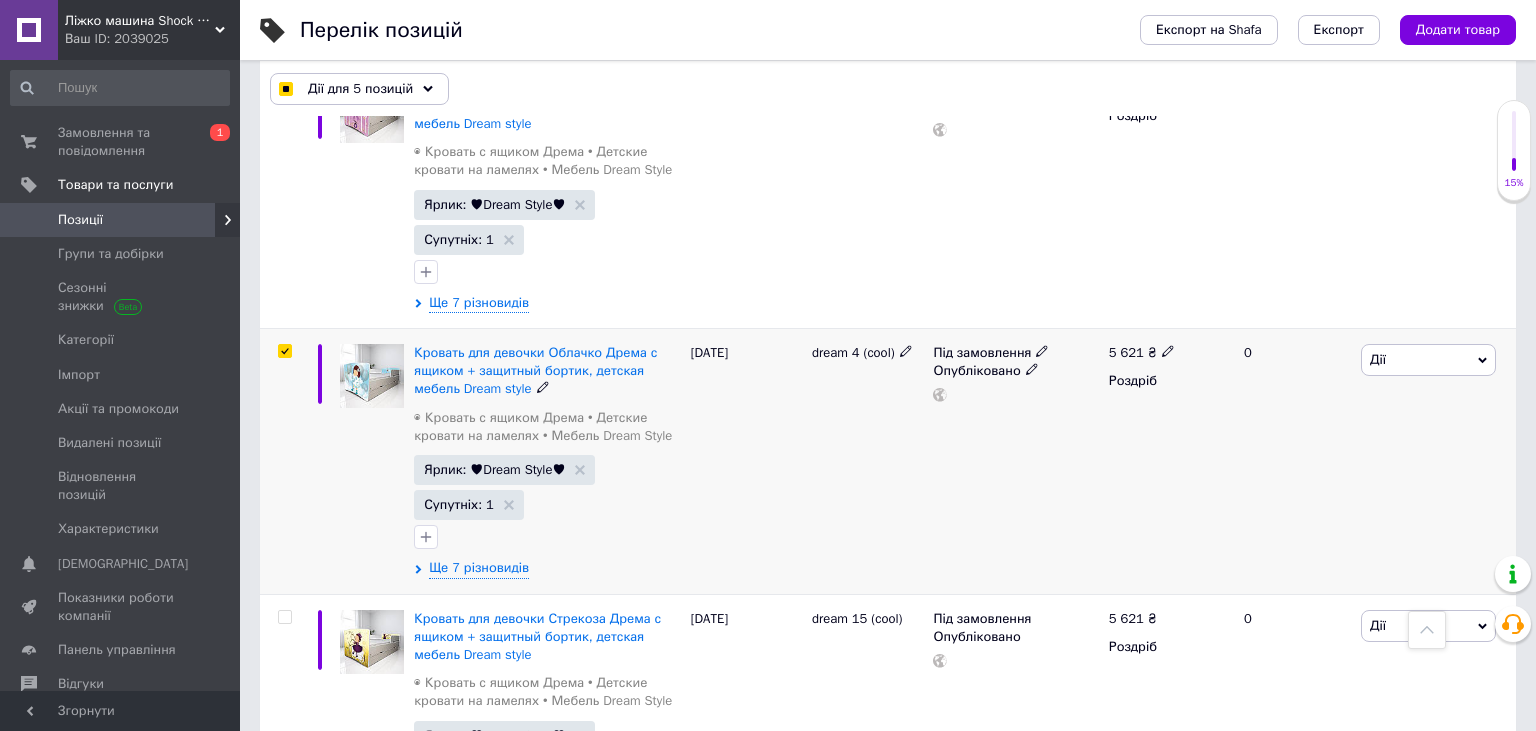 checkbox on "true" 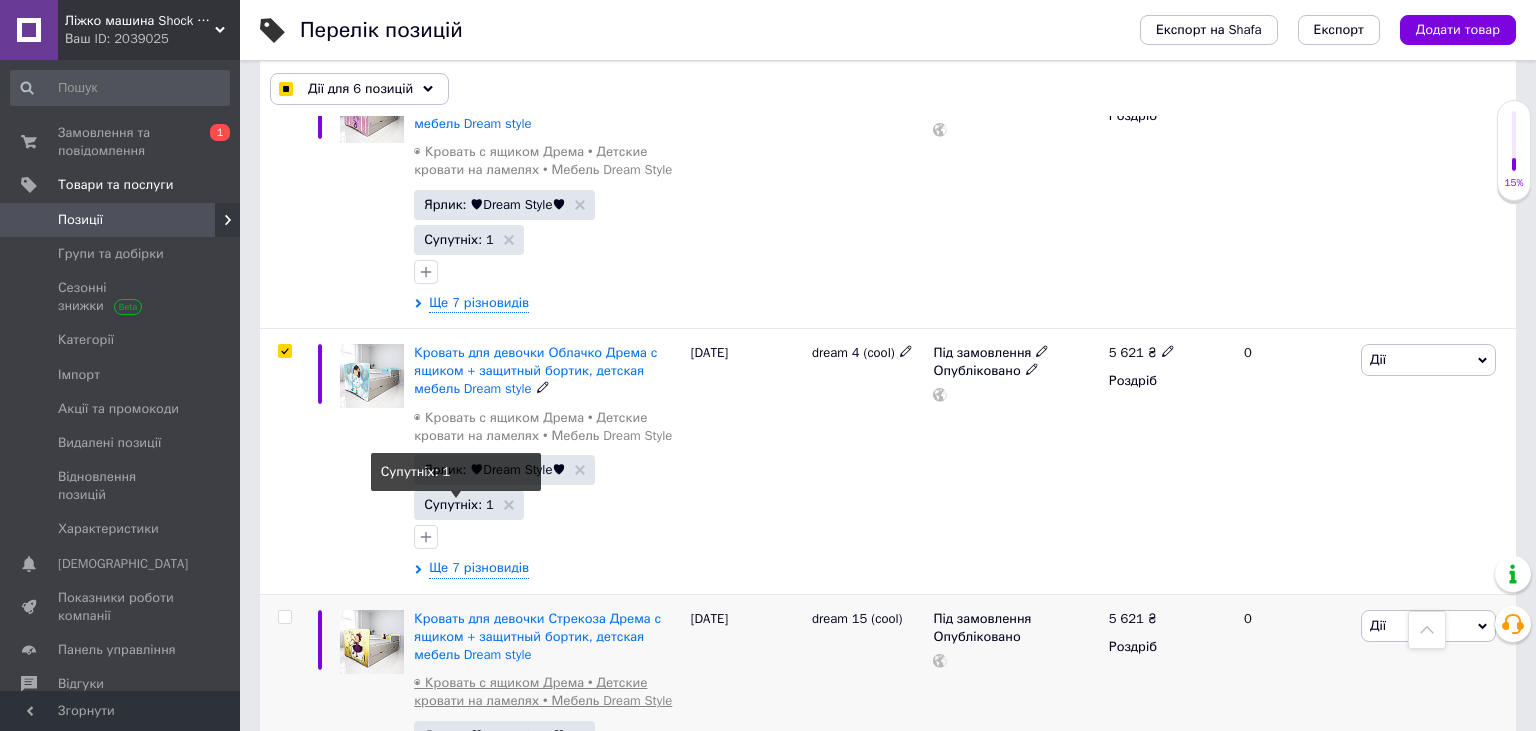 scroll, scrollTop: 17167, scrollLeft: 0, axis: vertical 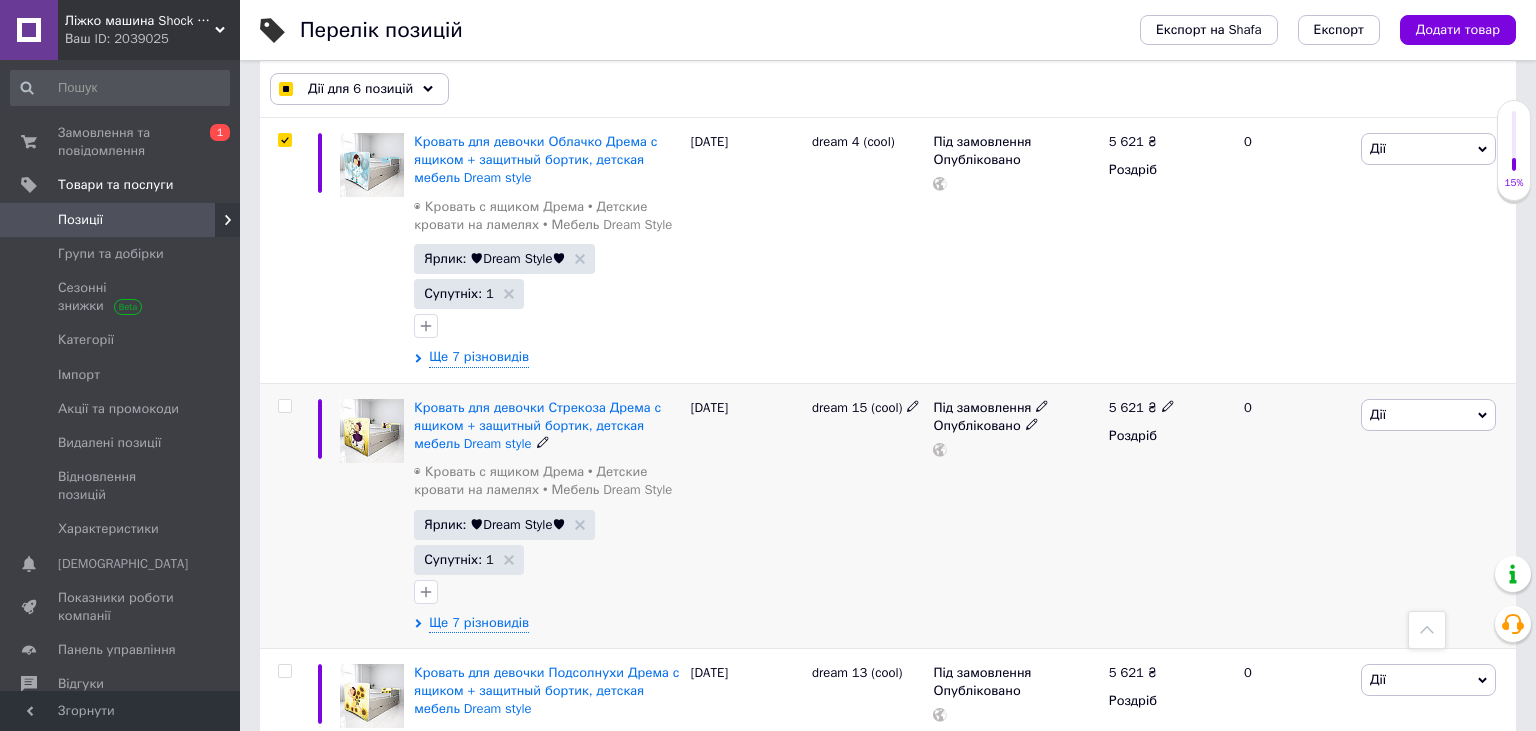 click at bounding box center [284, 406] 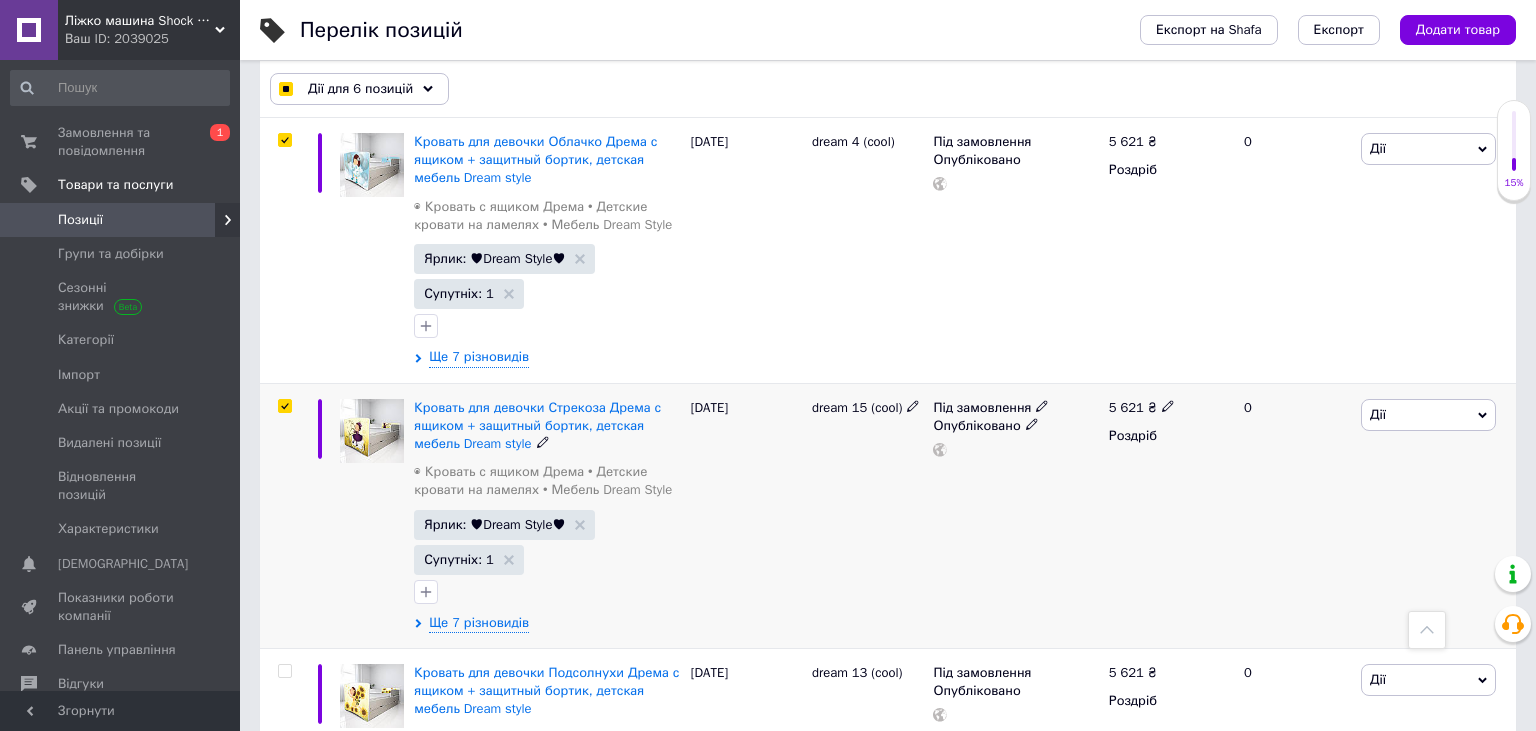 checkbox on "true" 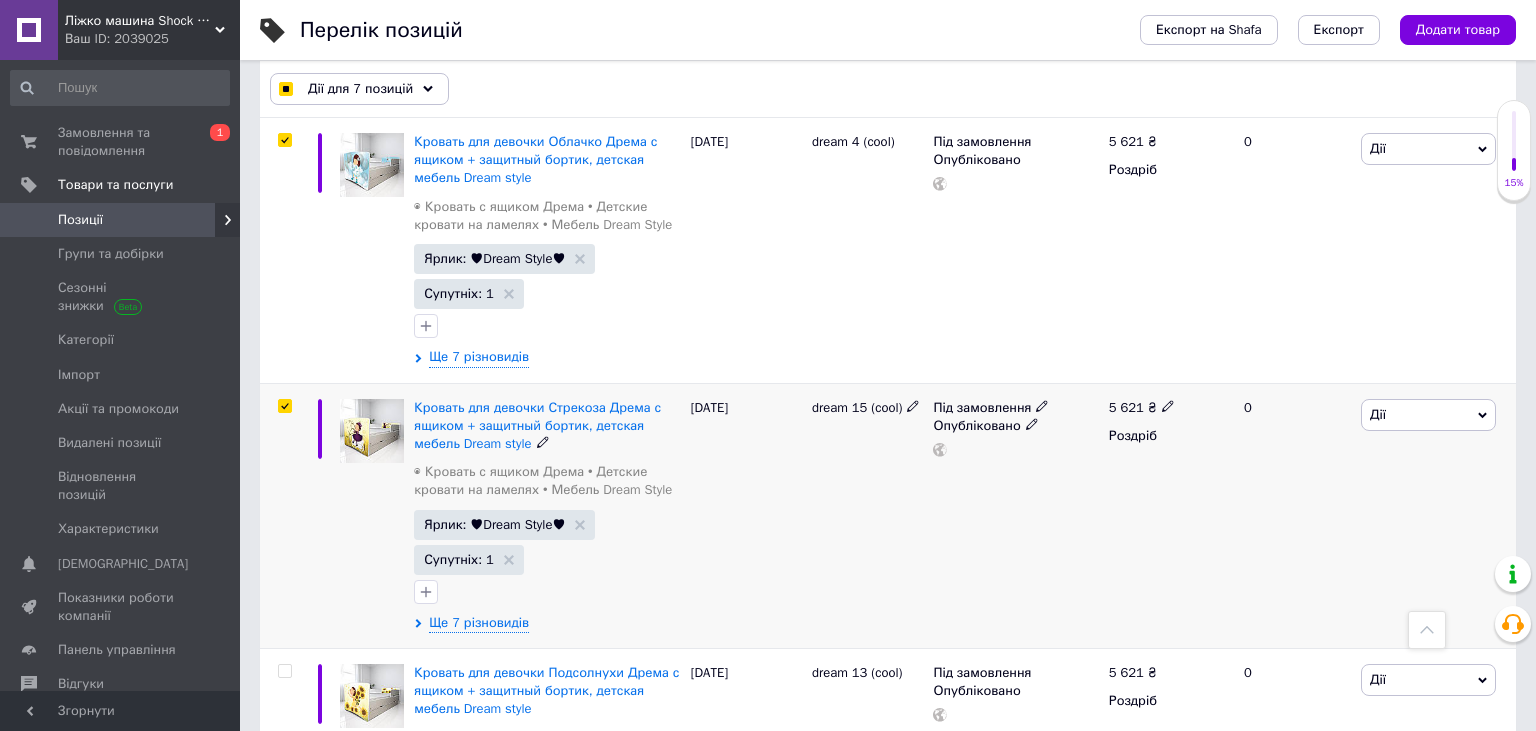 checkbox on "true" 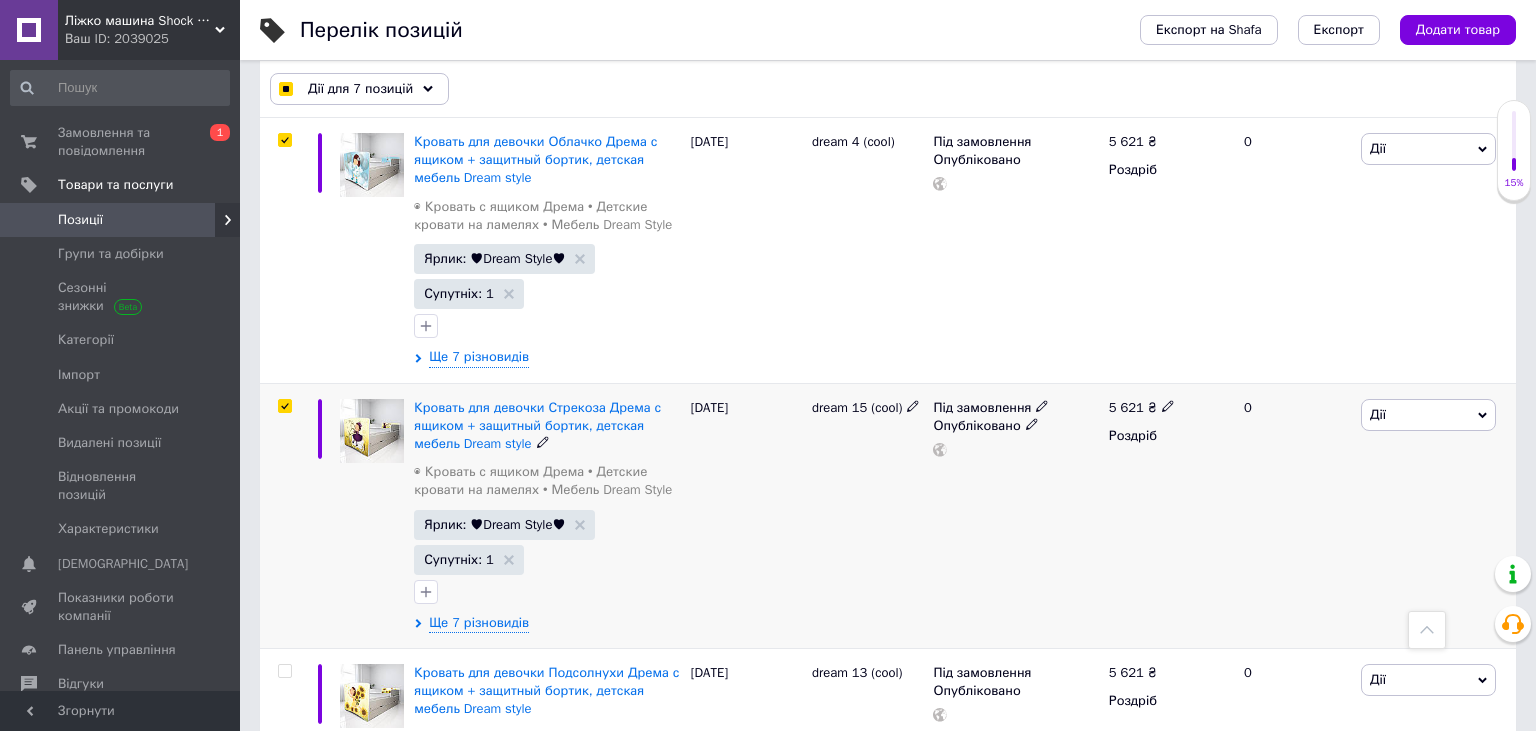 scroll, scrollTop: 17378, scrollLeft: 0, axis: vertical 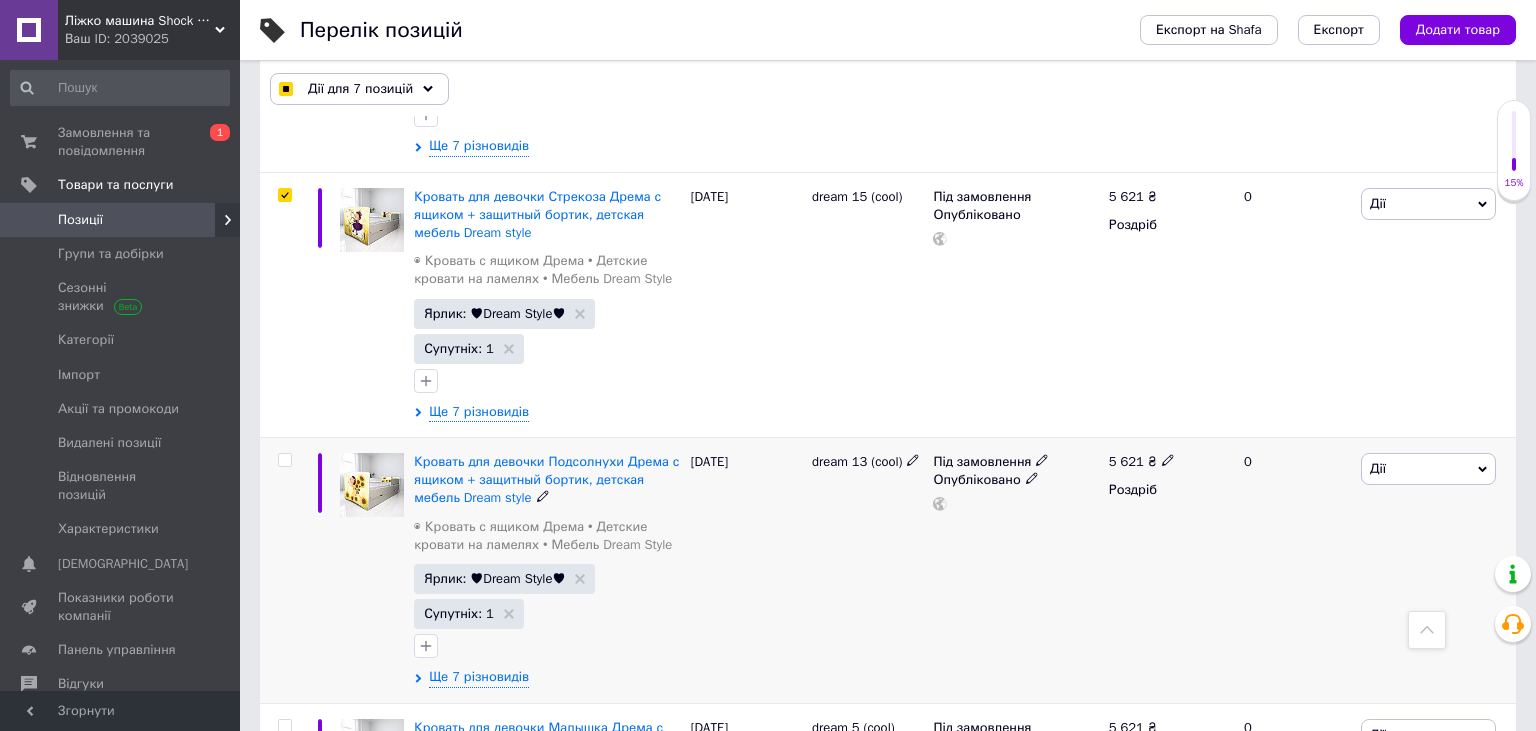 click at bounding box center (284, 460) 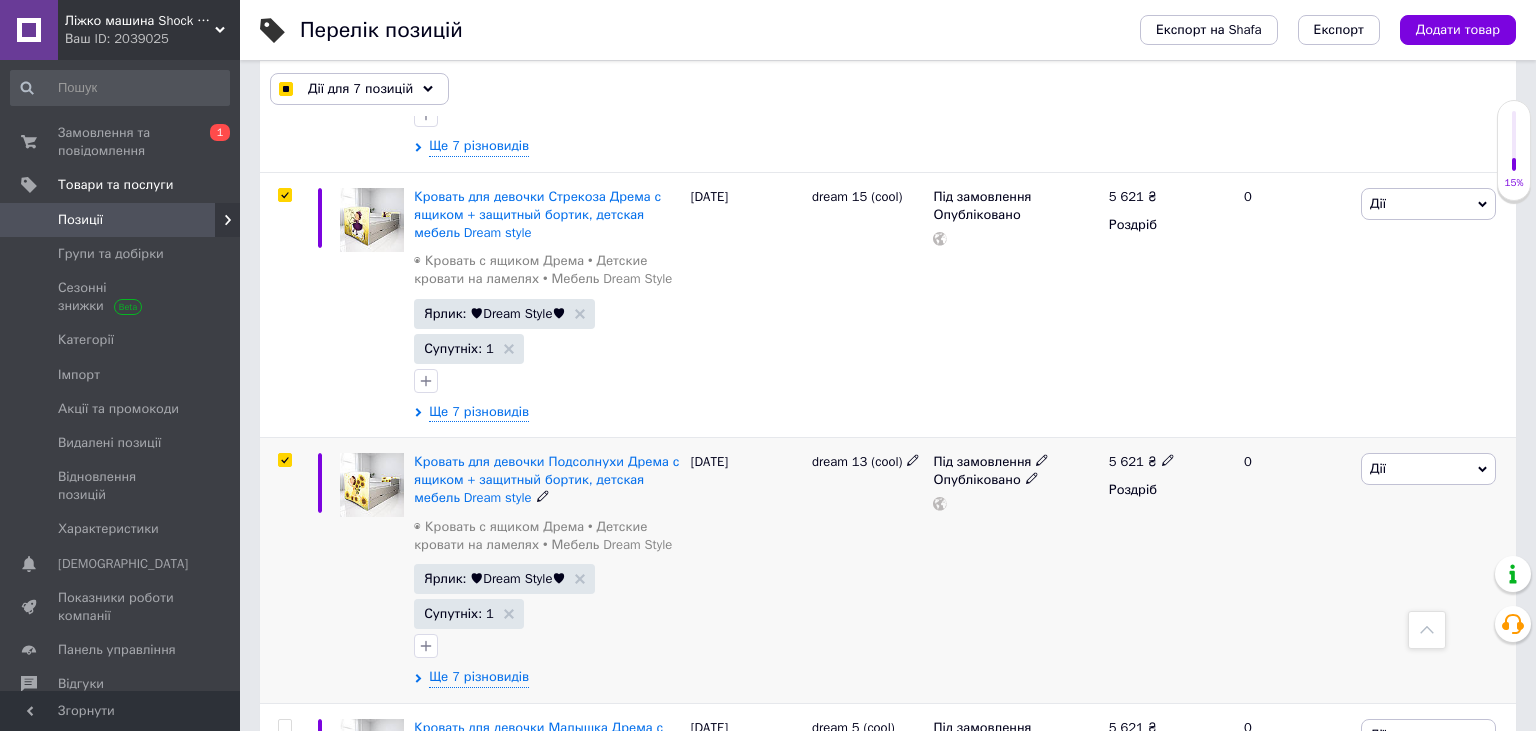 checkbox on "true" 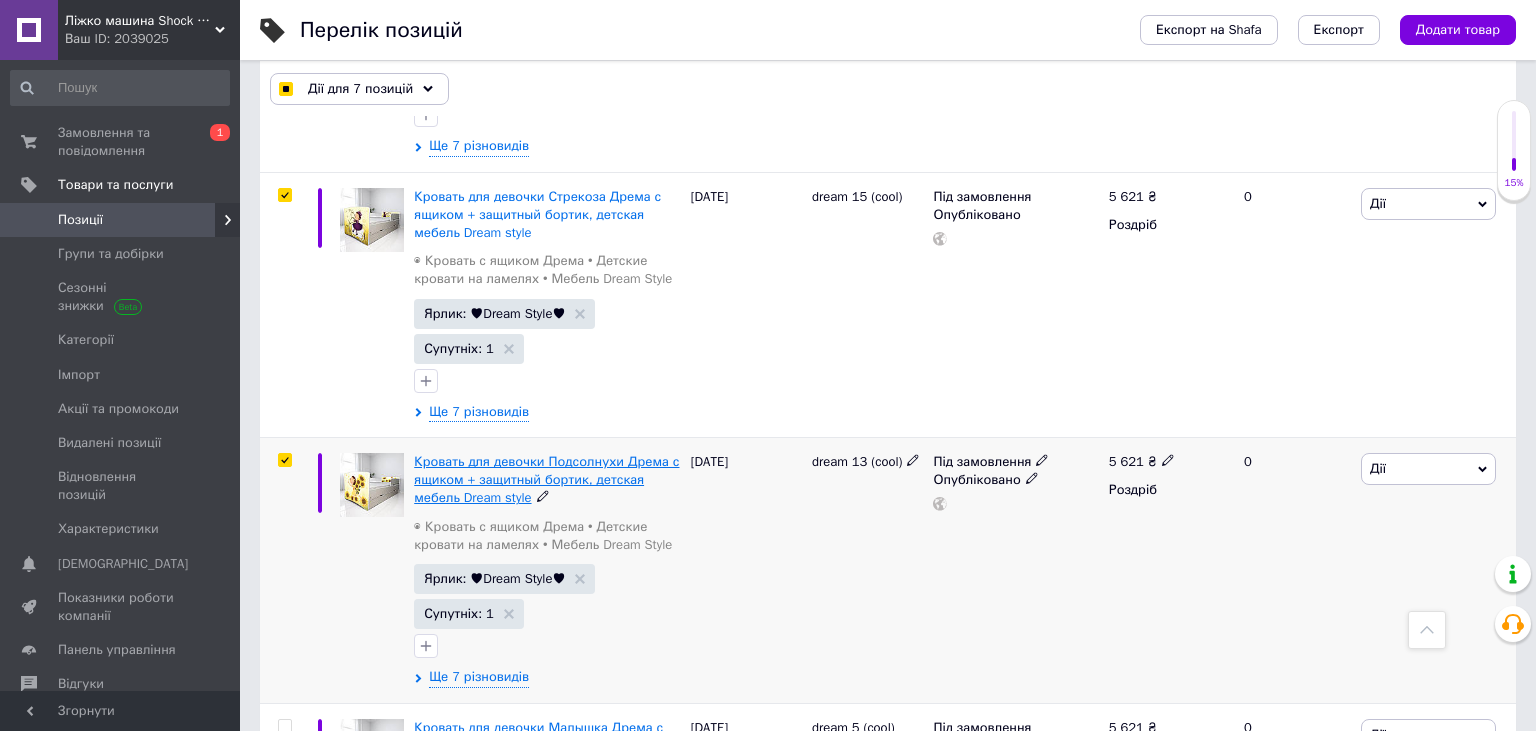 checkbox on "true" 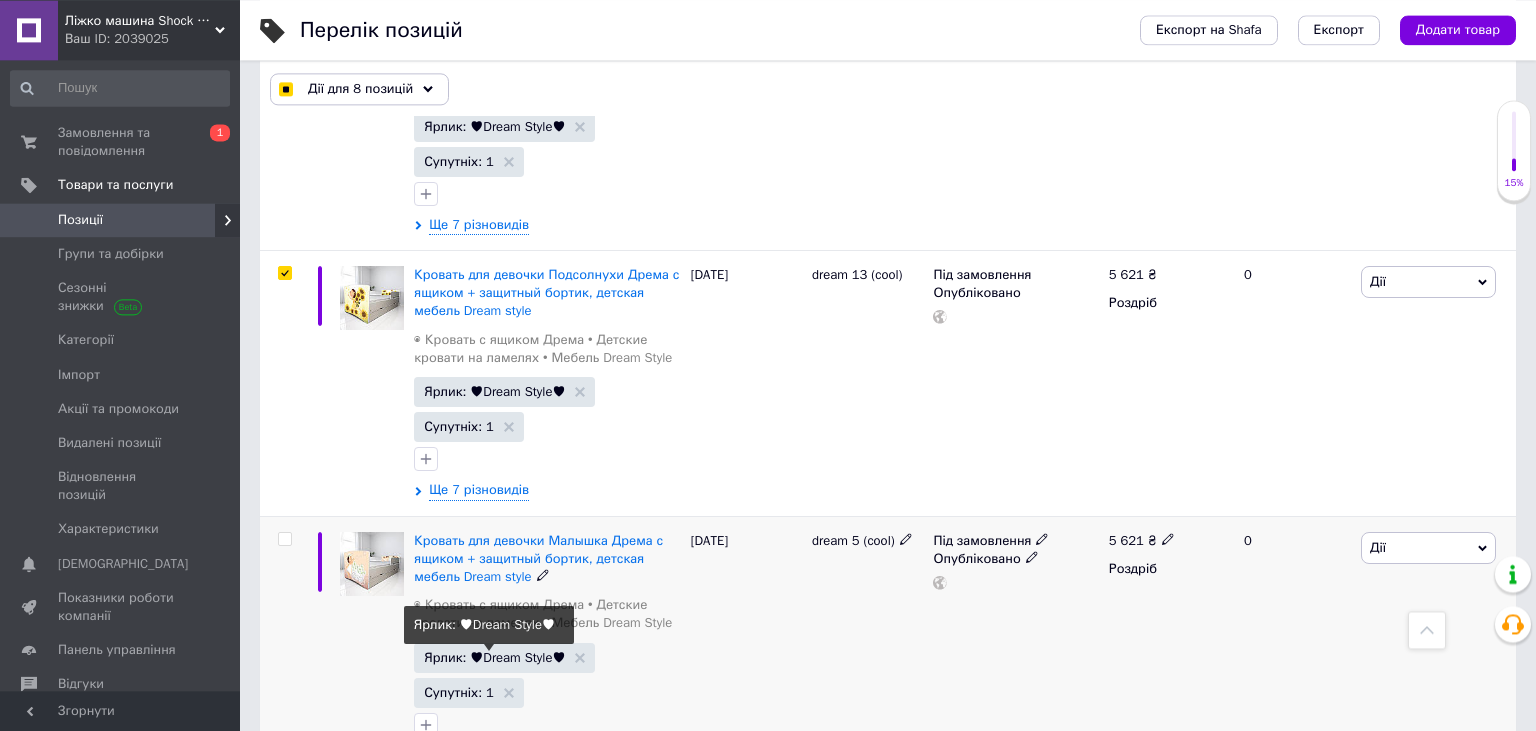 scroll, scrollTop: 17695, scrollLeft: 0, axis: vertical 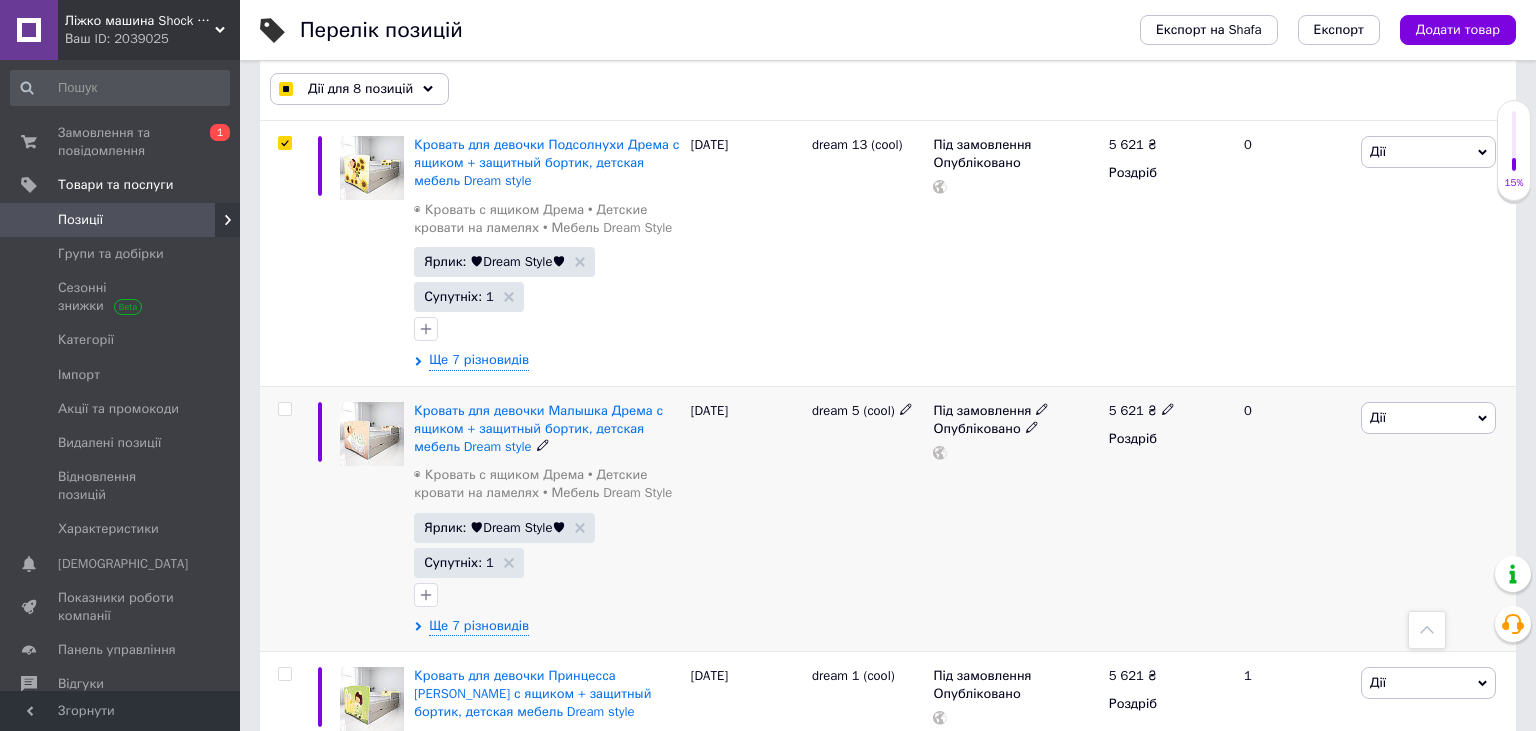 click at bounding box center (284, 409) 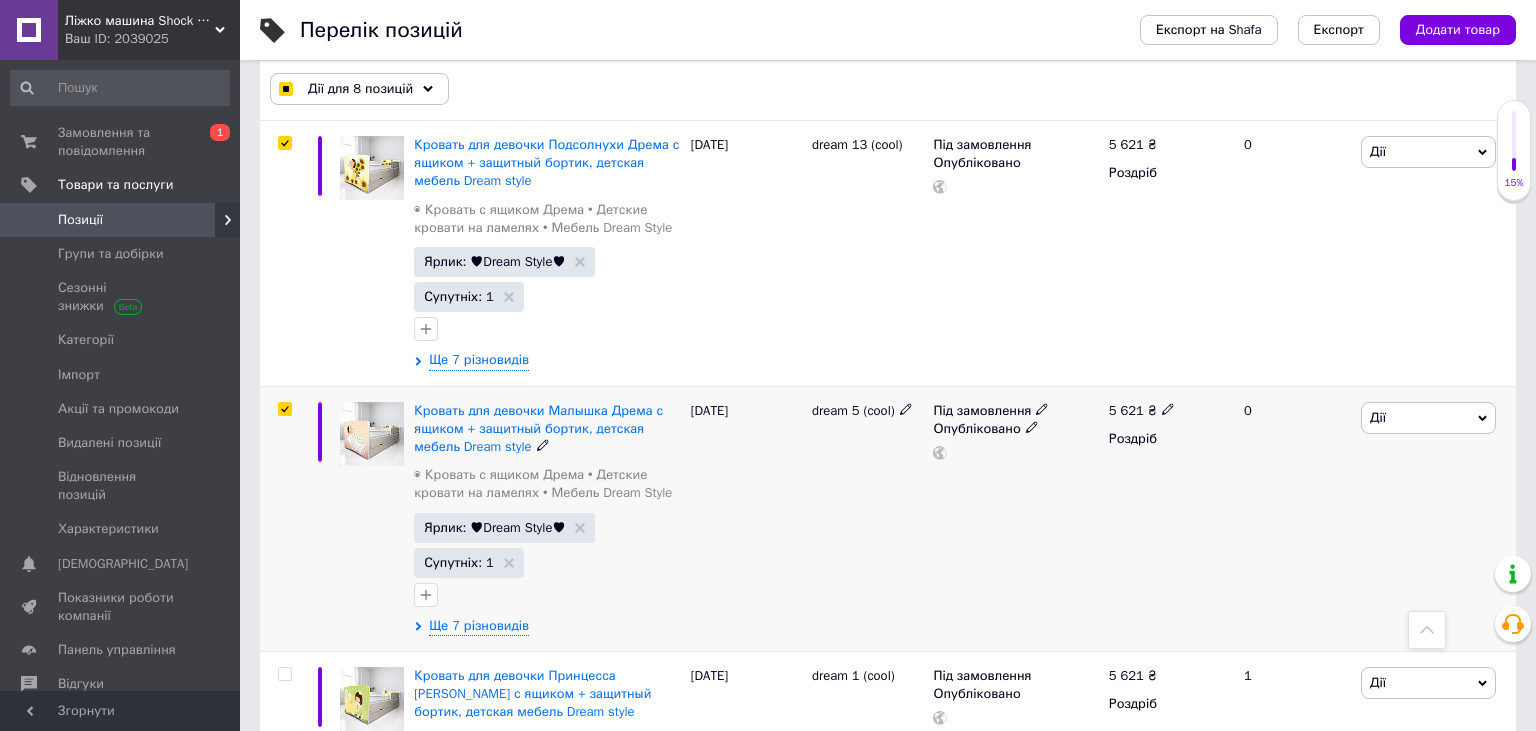 checkbox on "true" 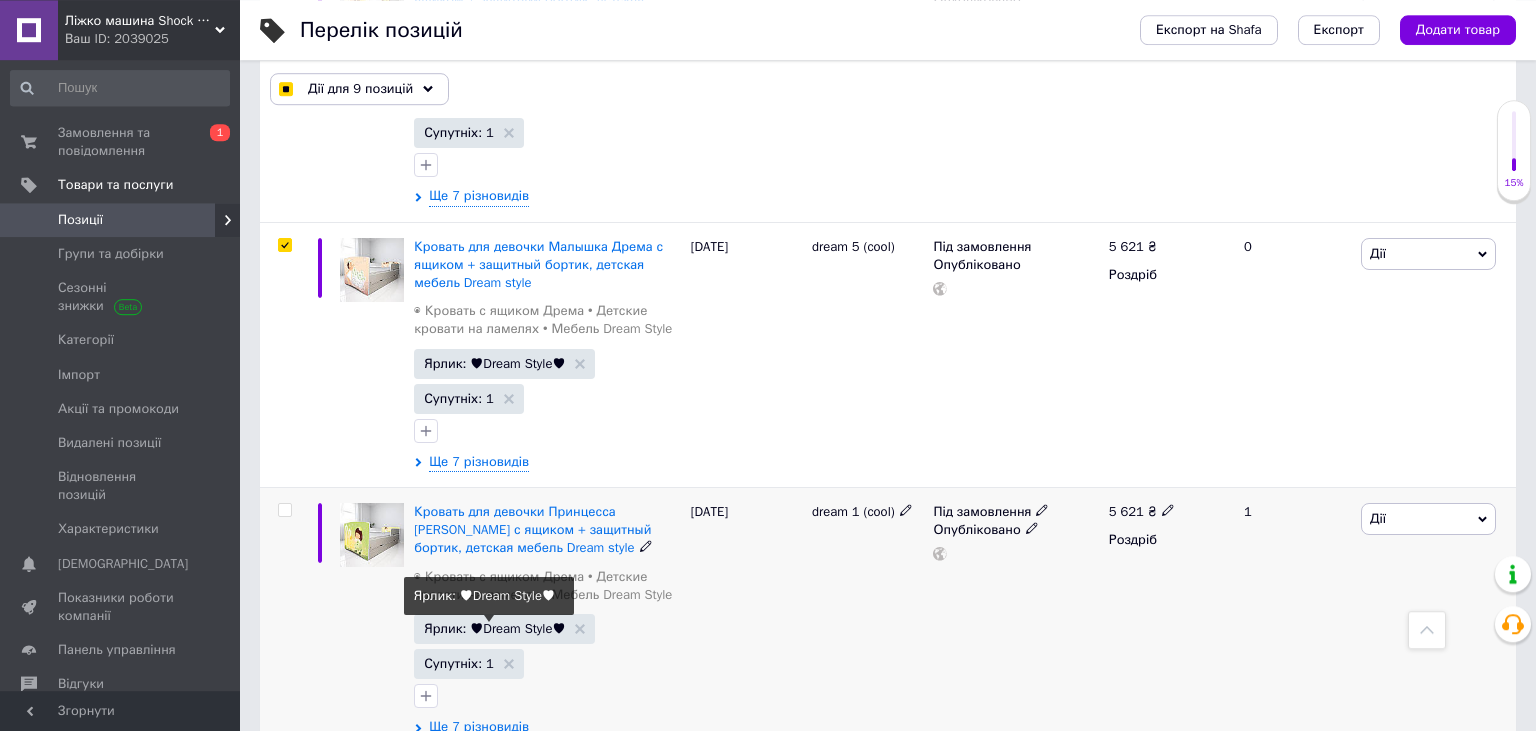 scroll, scrollTop: 18012, scrollLeft: 0, axis: vertical 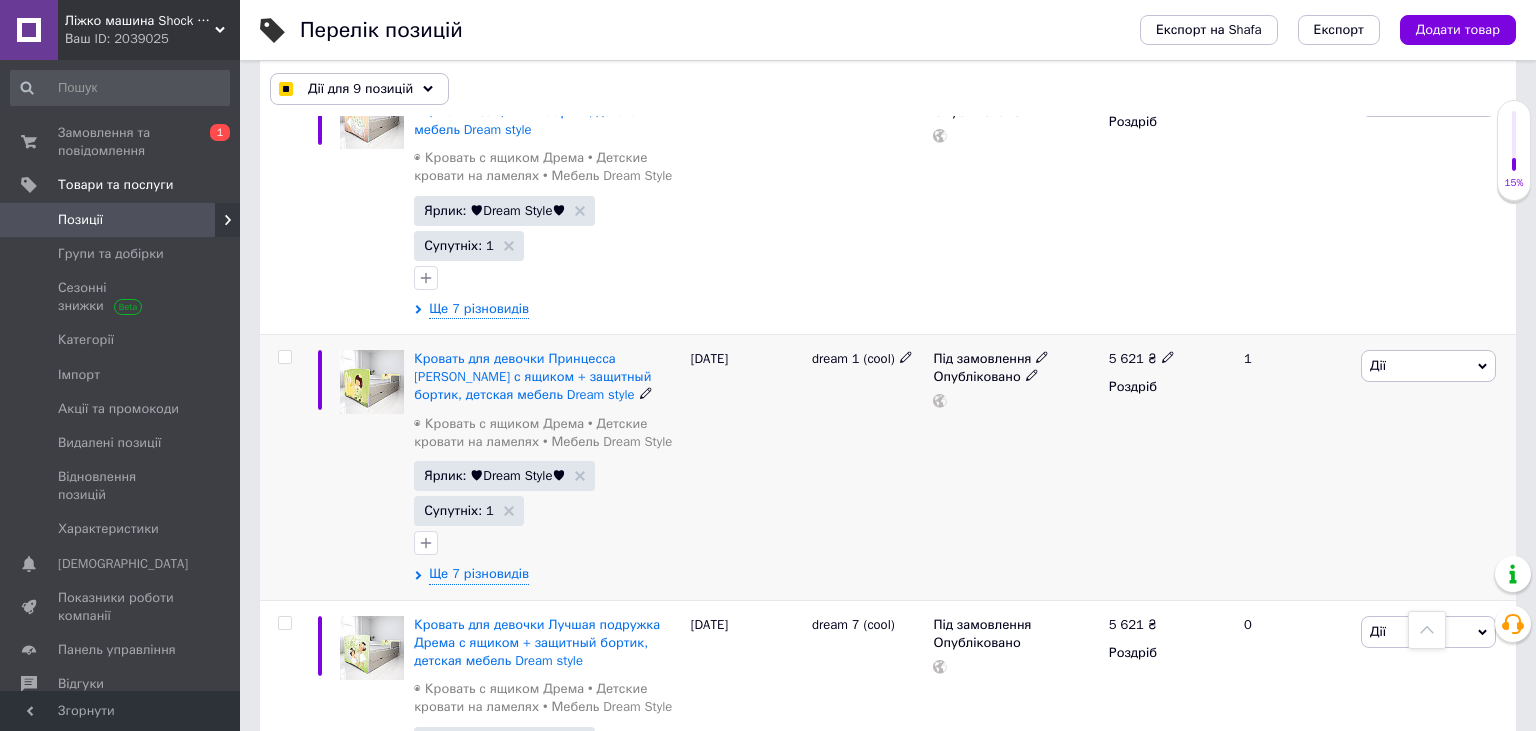 click at bounding box center (284, 357) 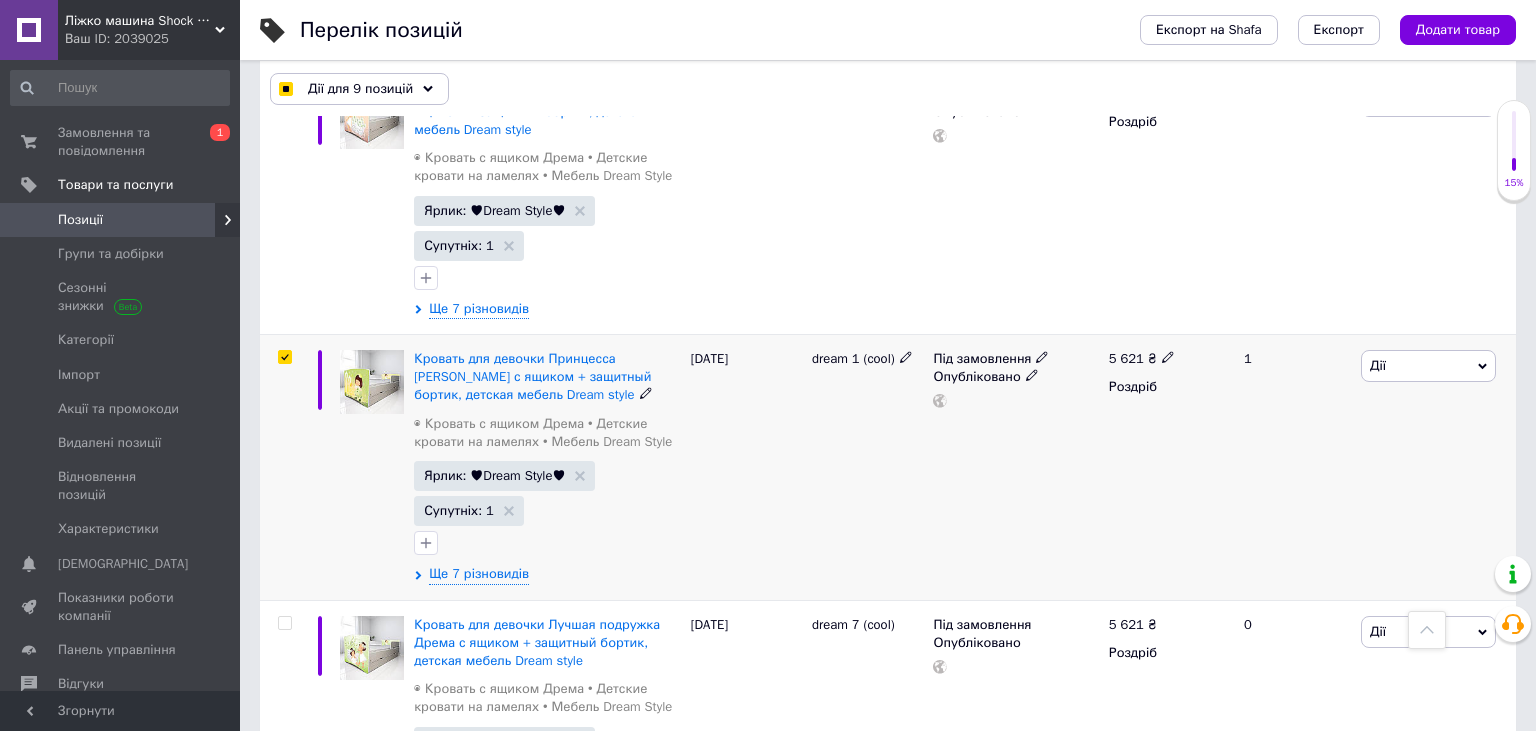 checkbox on "true" 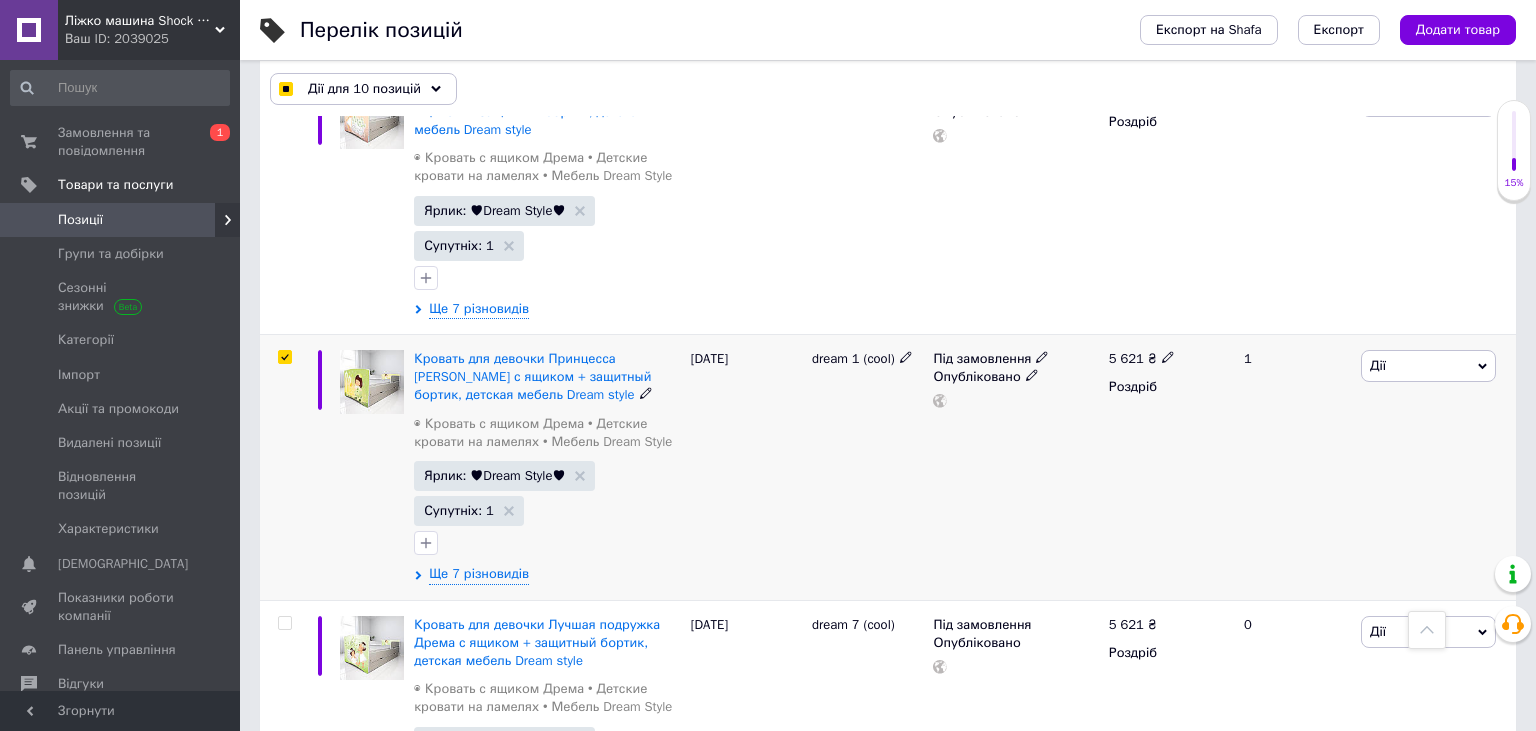 checkbox on "true" 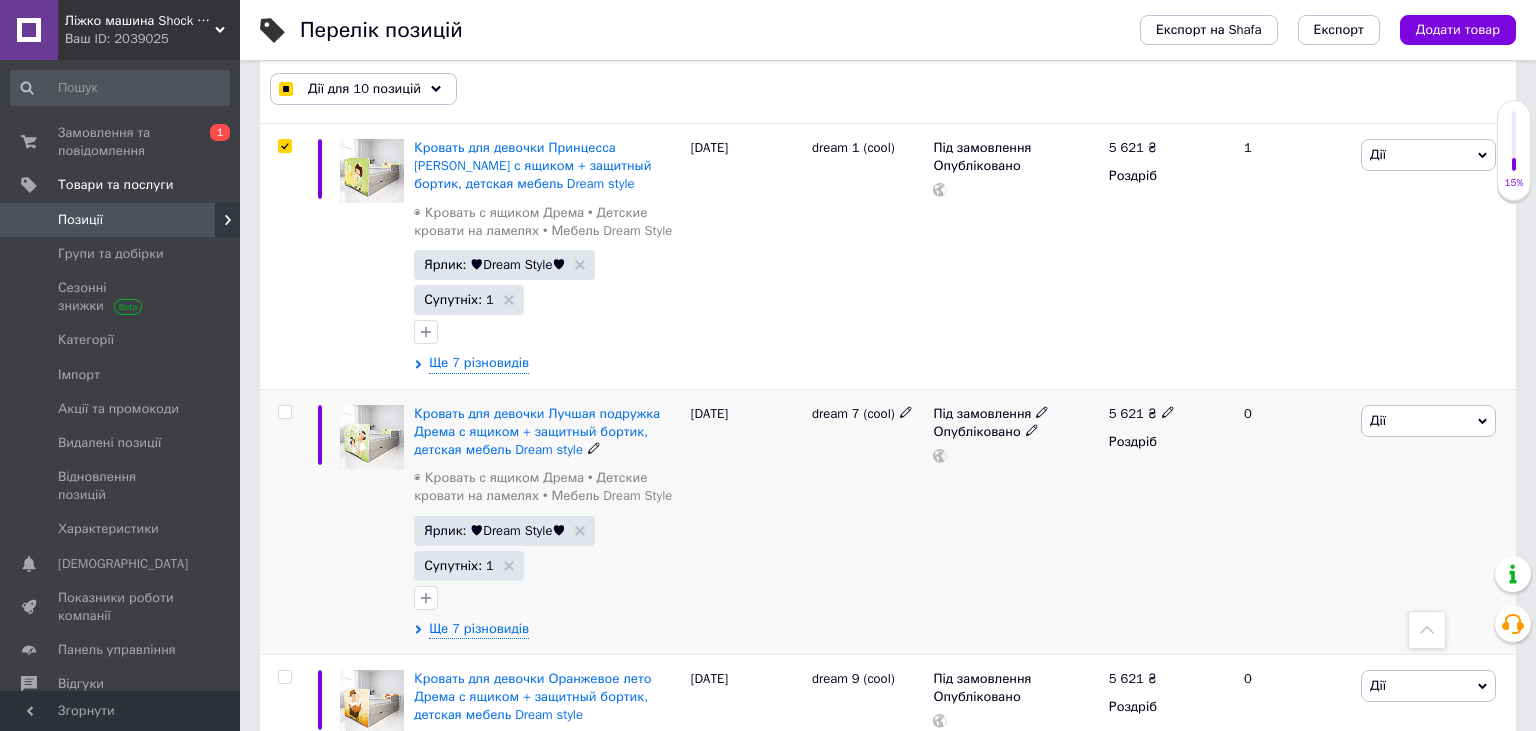 scroll, scrollTop: 18329, scrollLeft: 0, axis: vertical 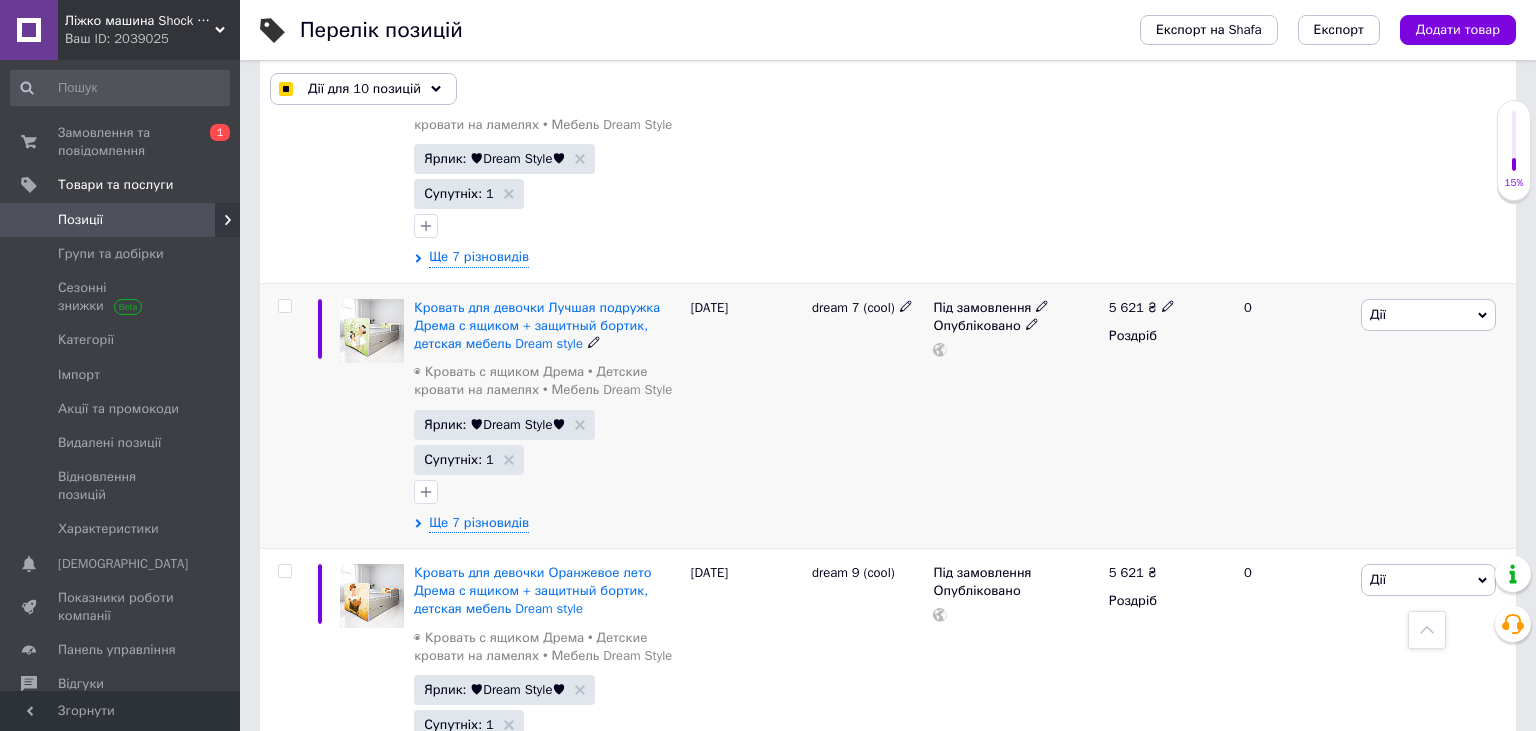 click at bounding box center [284, 306] 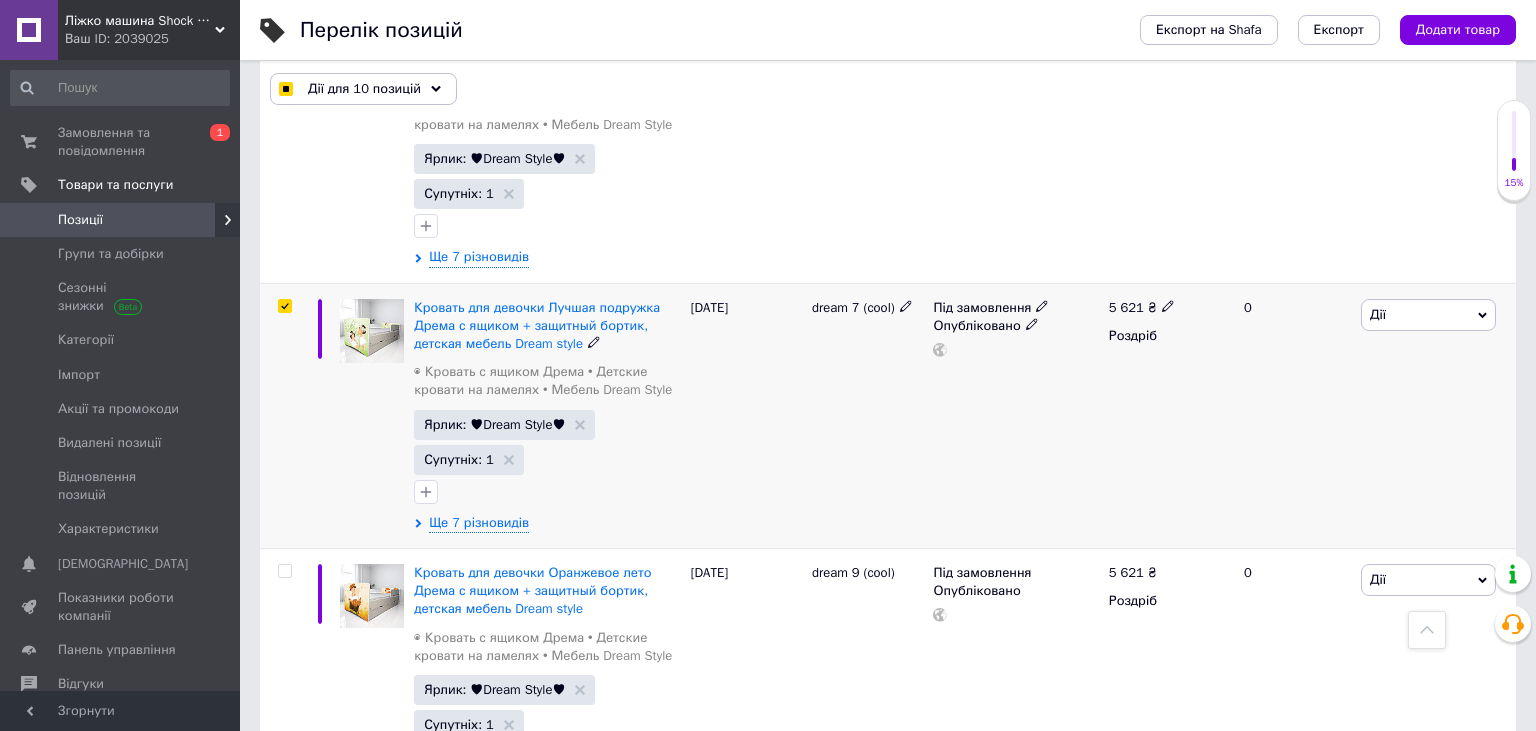 checkbox on "true" 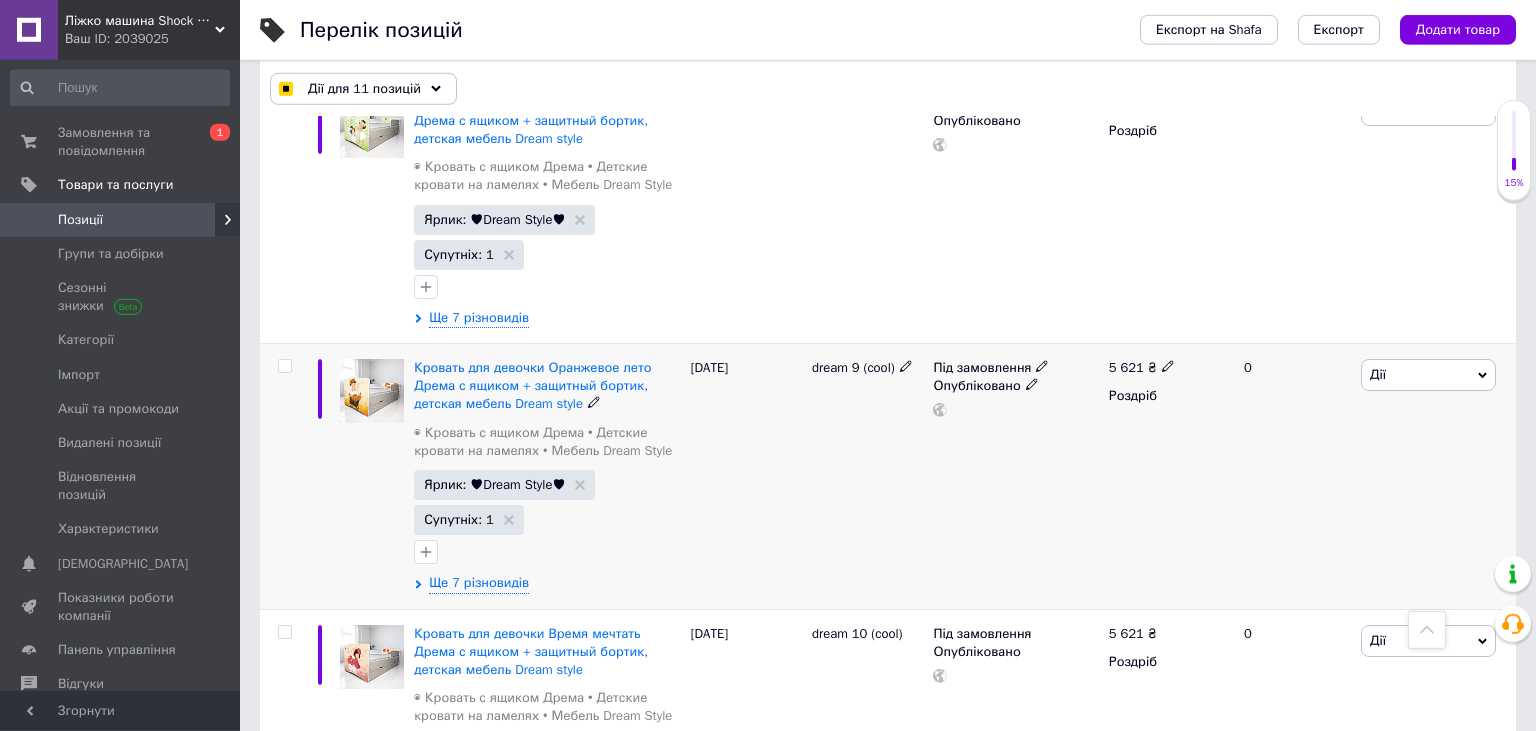 scroll, scrollTop: 18540, scrollLeft: 0, axis: vertical 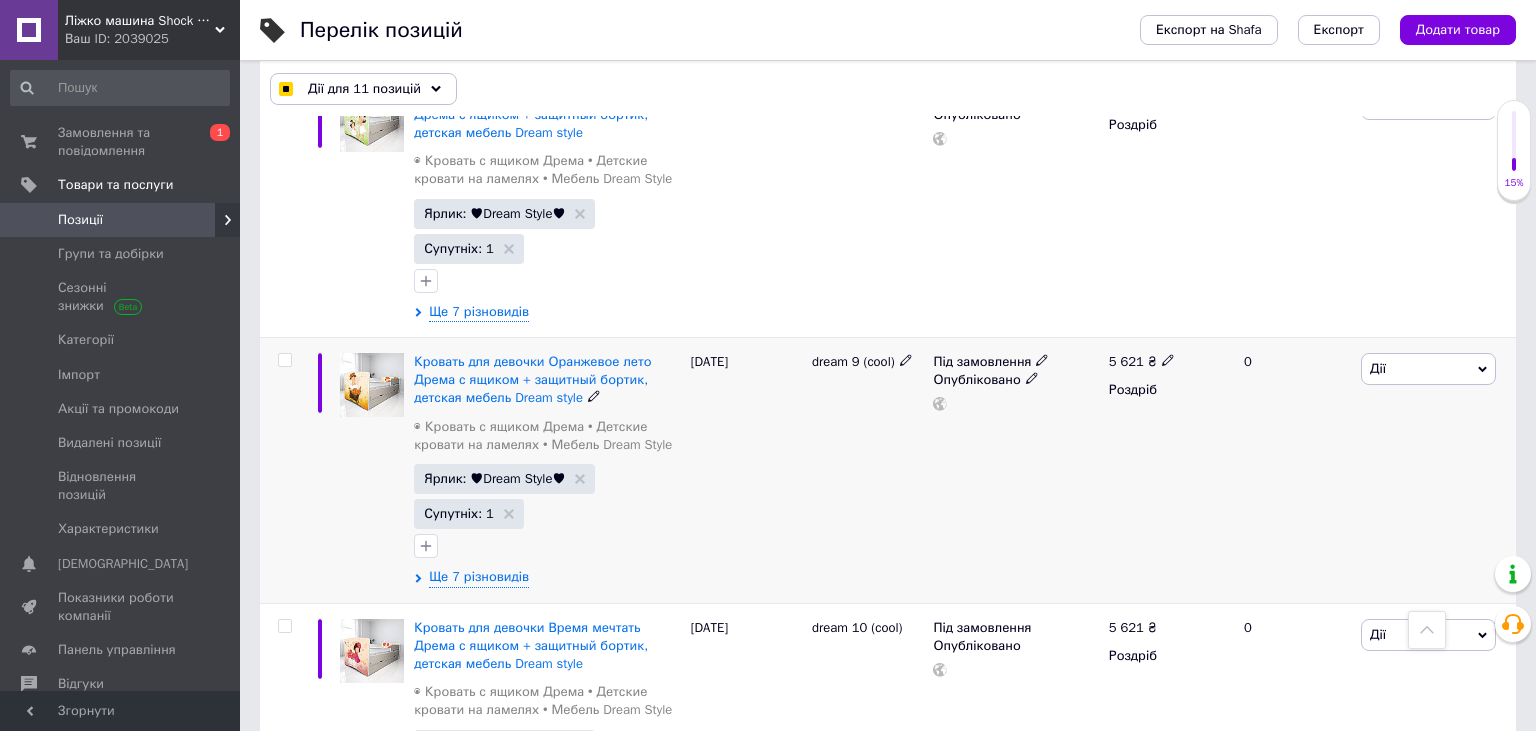 click at bounding box center (284, 360) 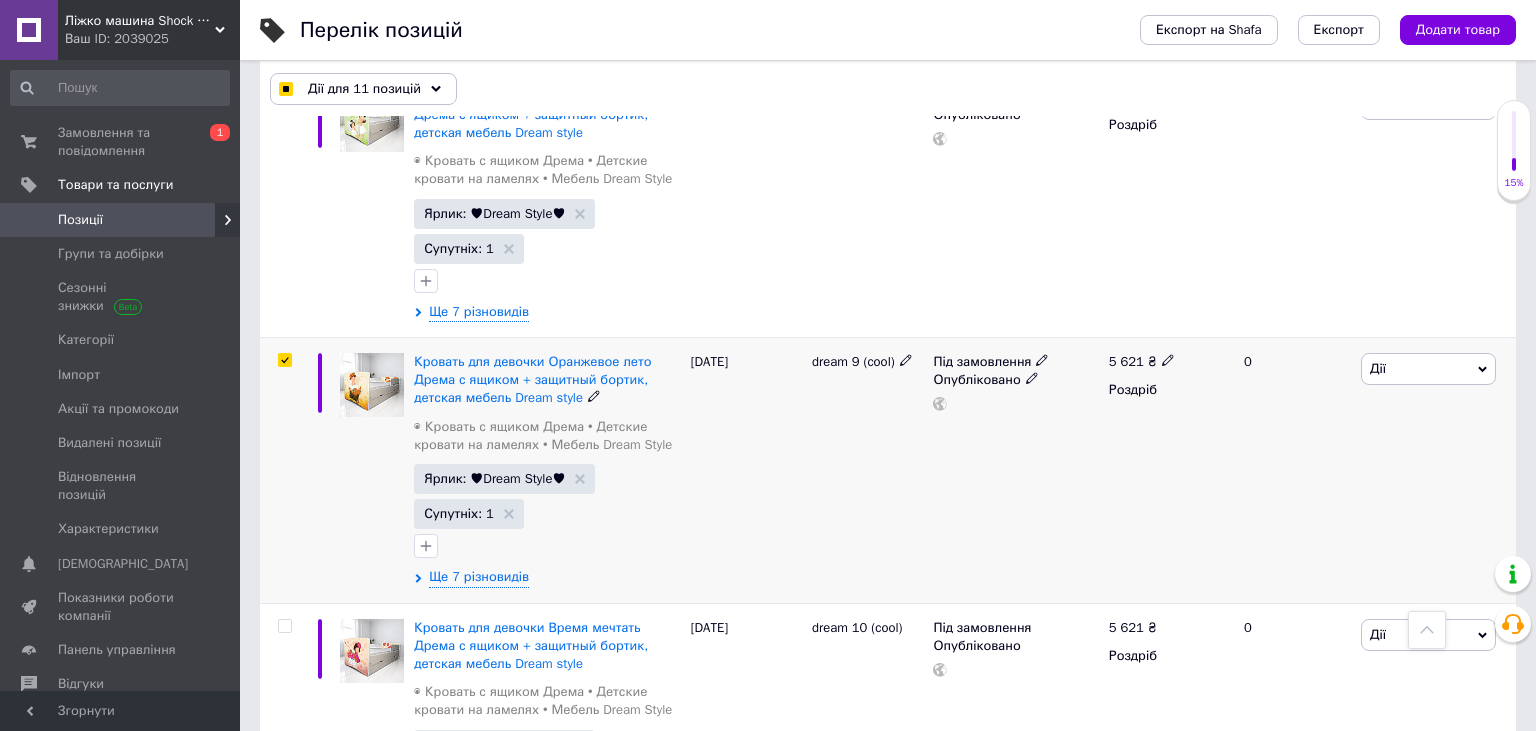 checkbox on "true" 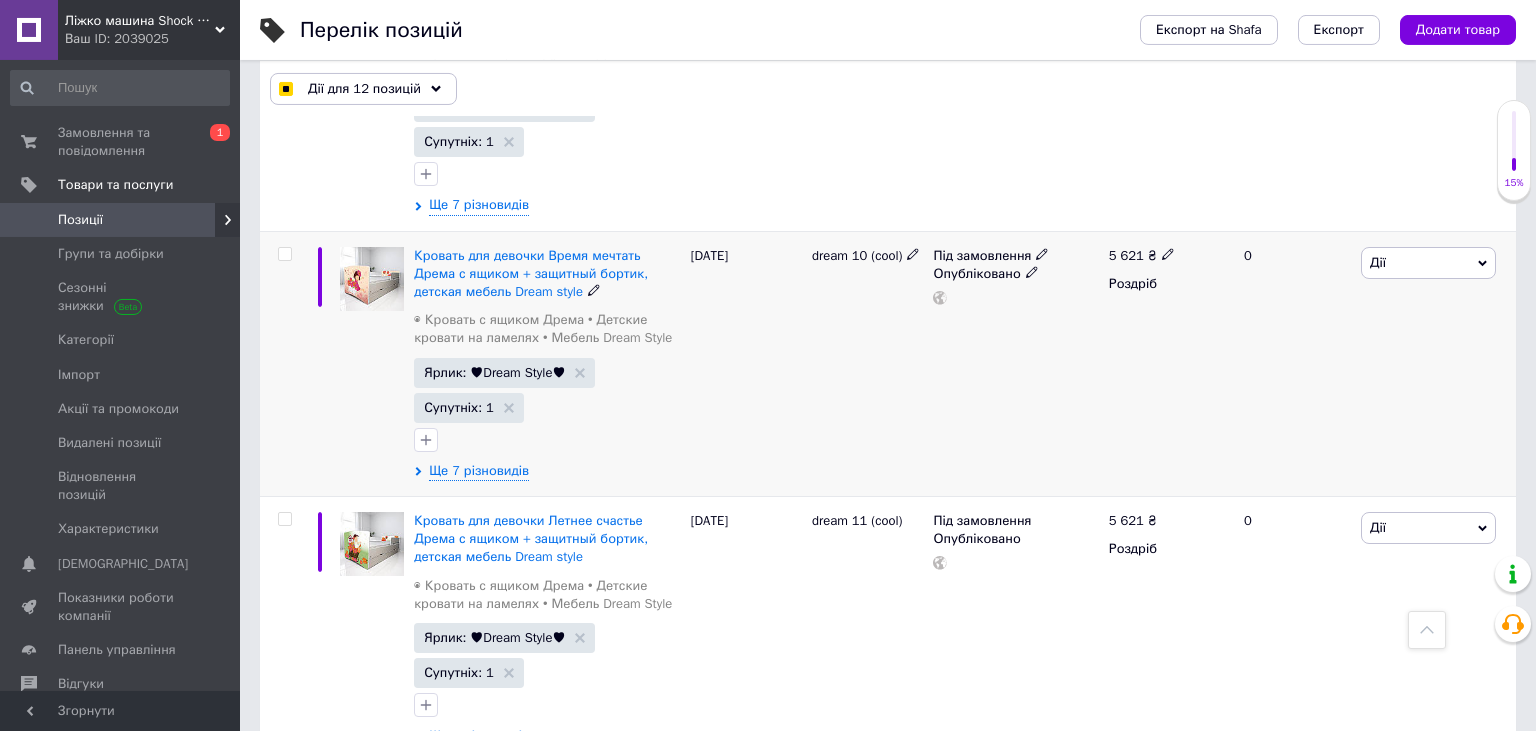 scroll, scrollTop: 18857, scrollLeft: 0, axis: vertical 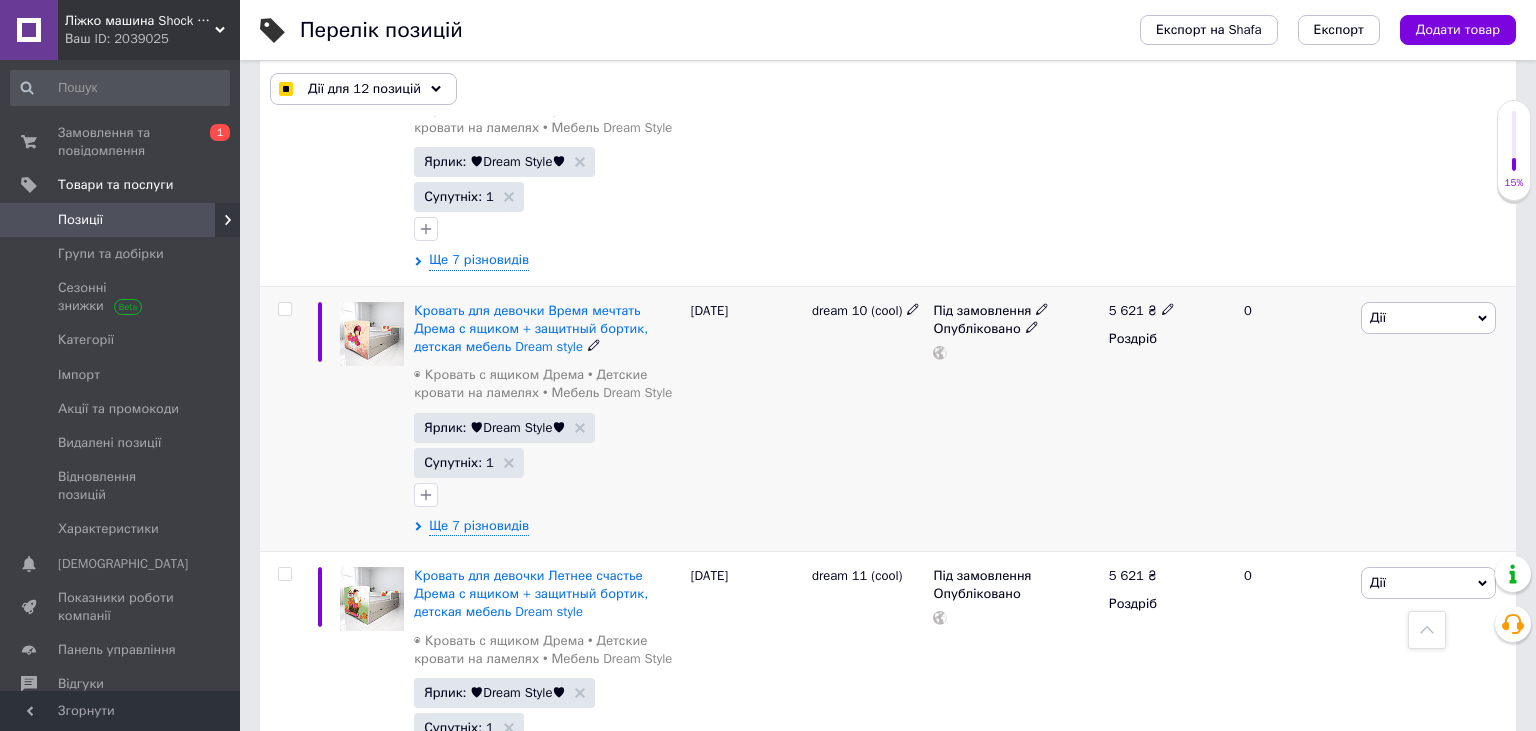 click at bounding box center (284, 309) 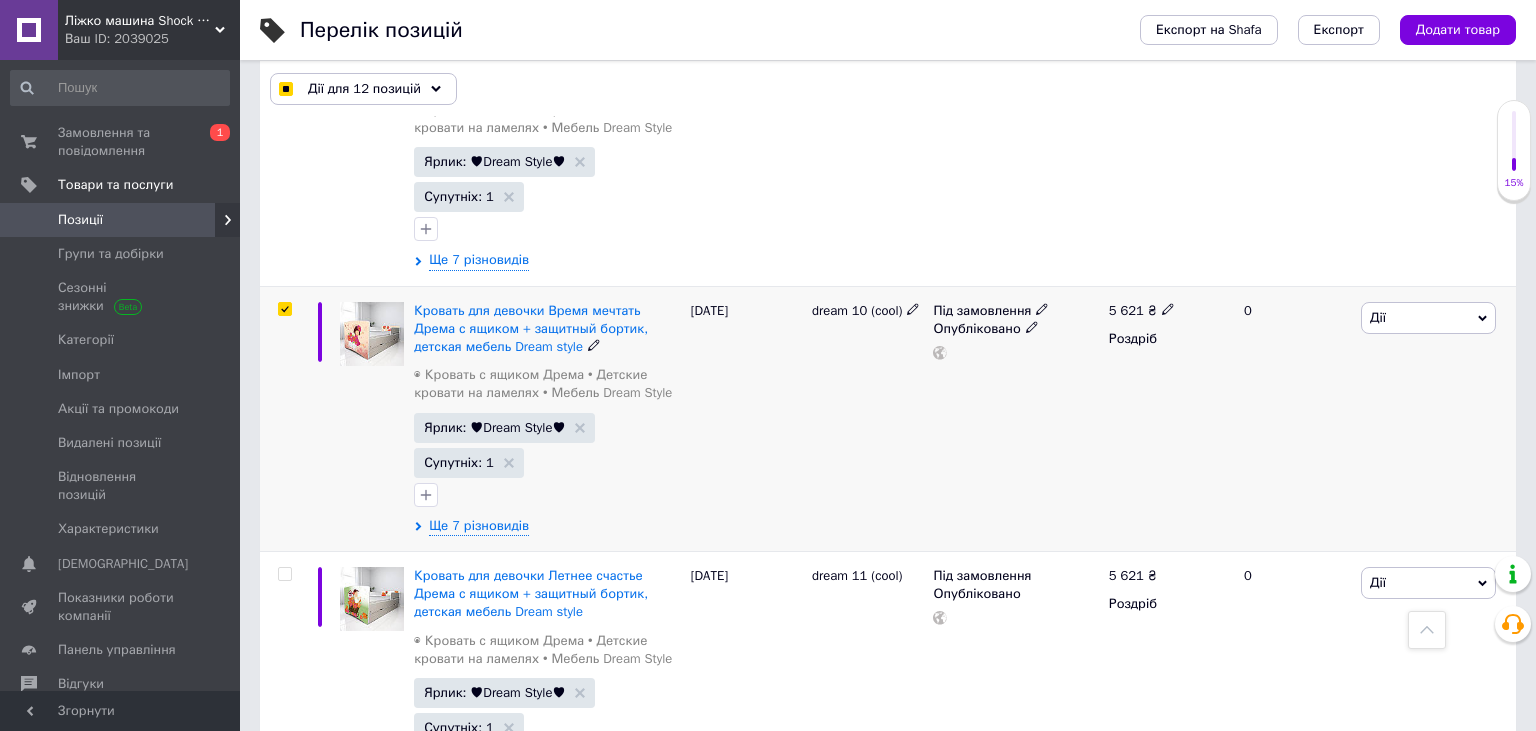 checkbox on "true" 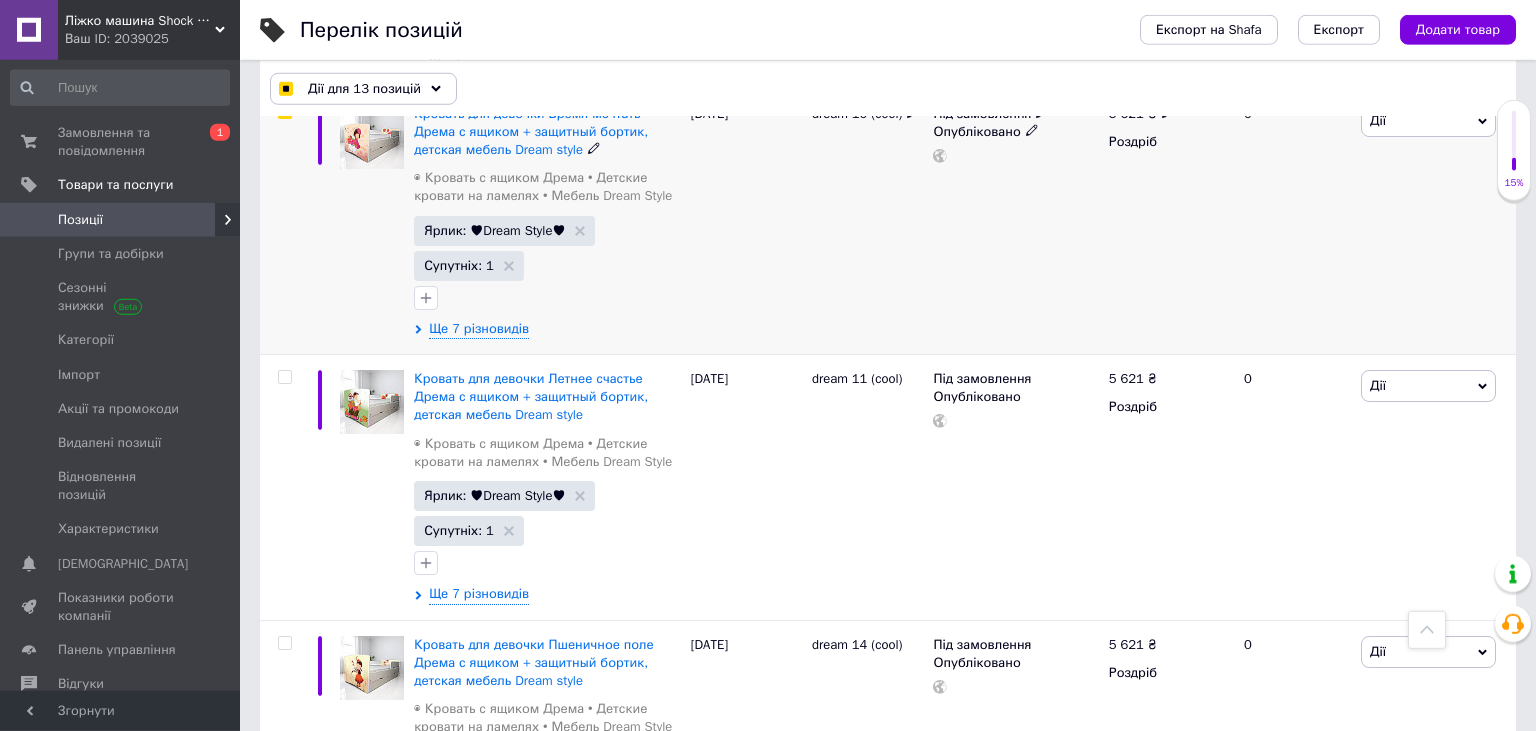 scroll, scrollTop: 19174, scrollLeft: 0, axis: vertical 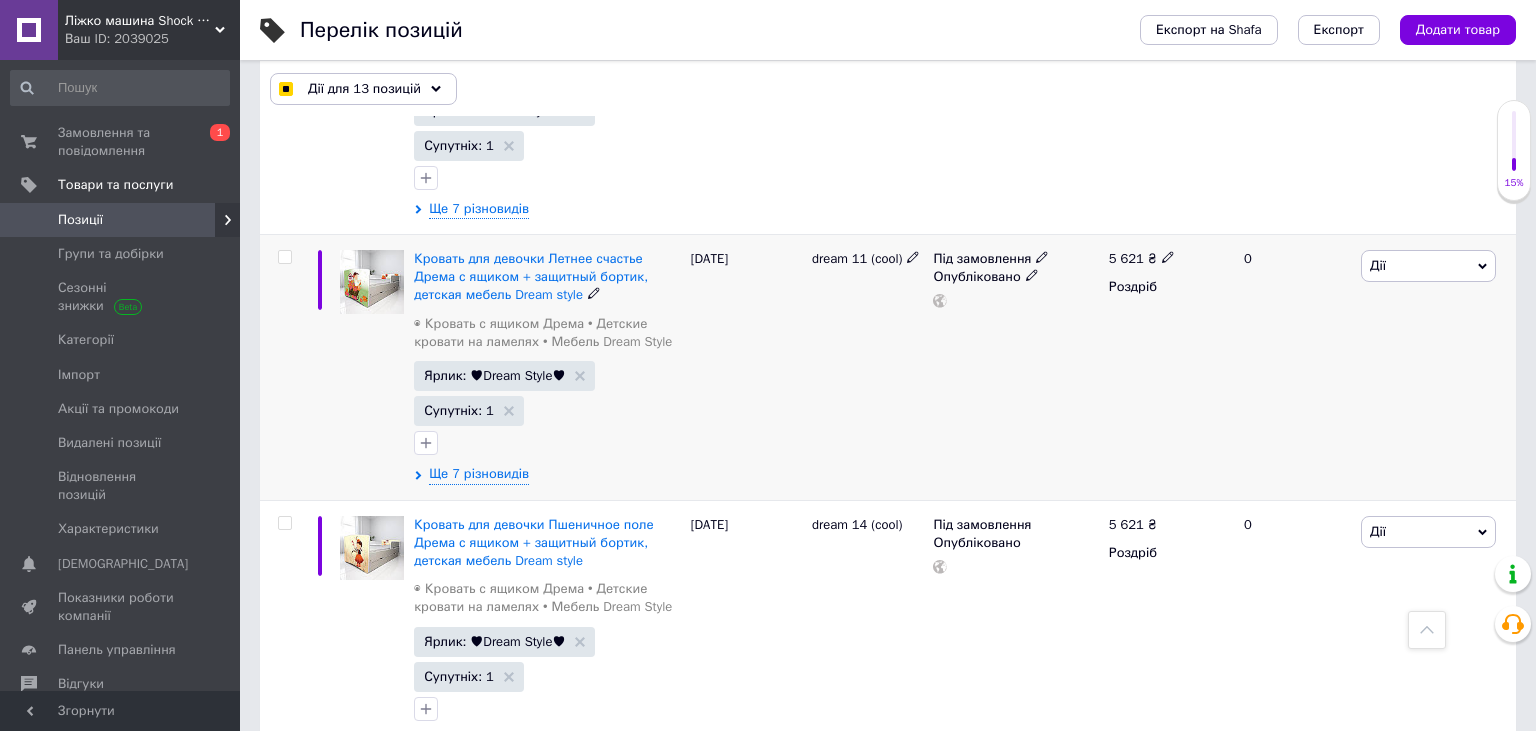 click at bounding box center [284, 257] 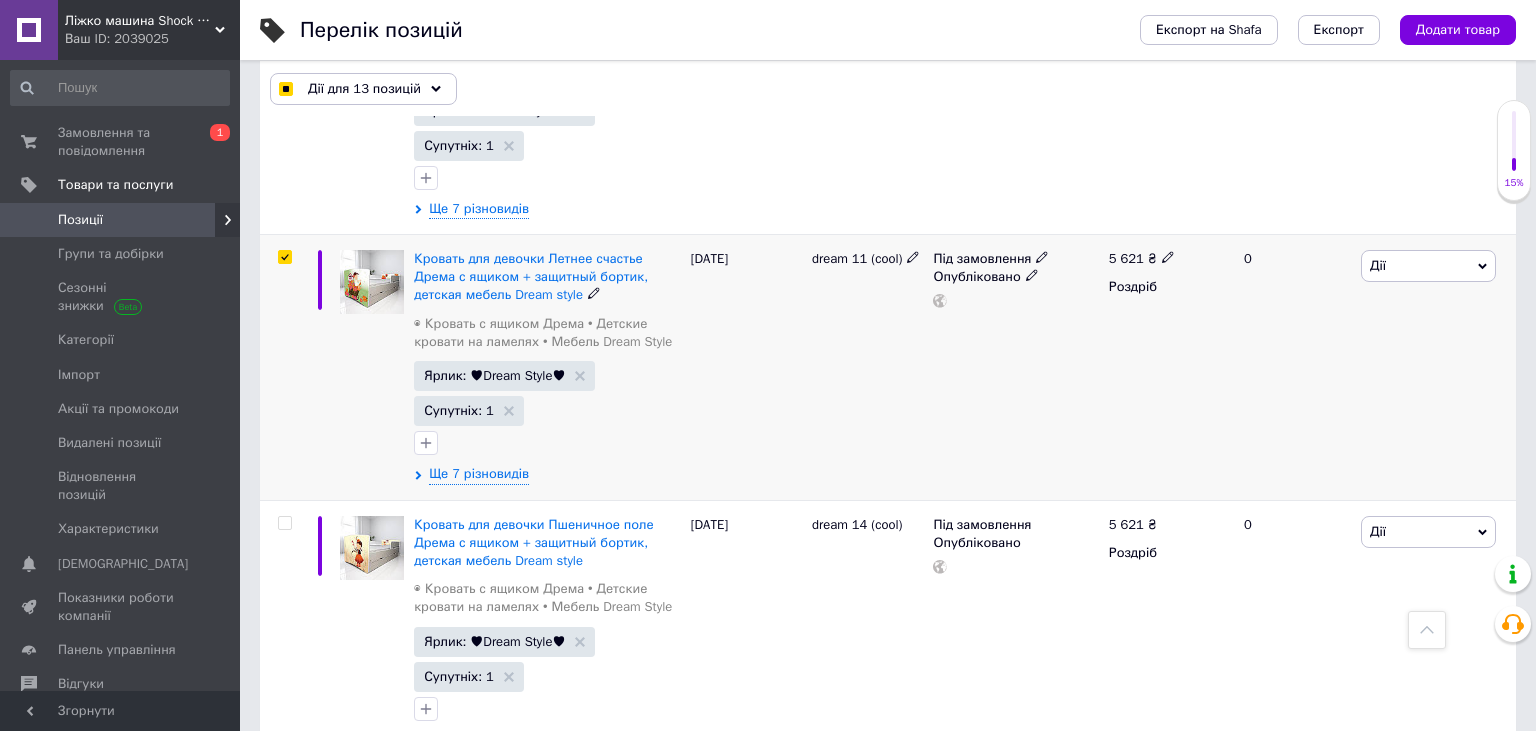 checkbox on "true" 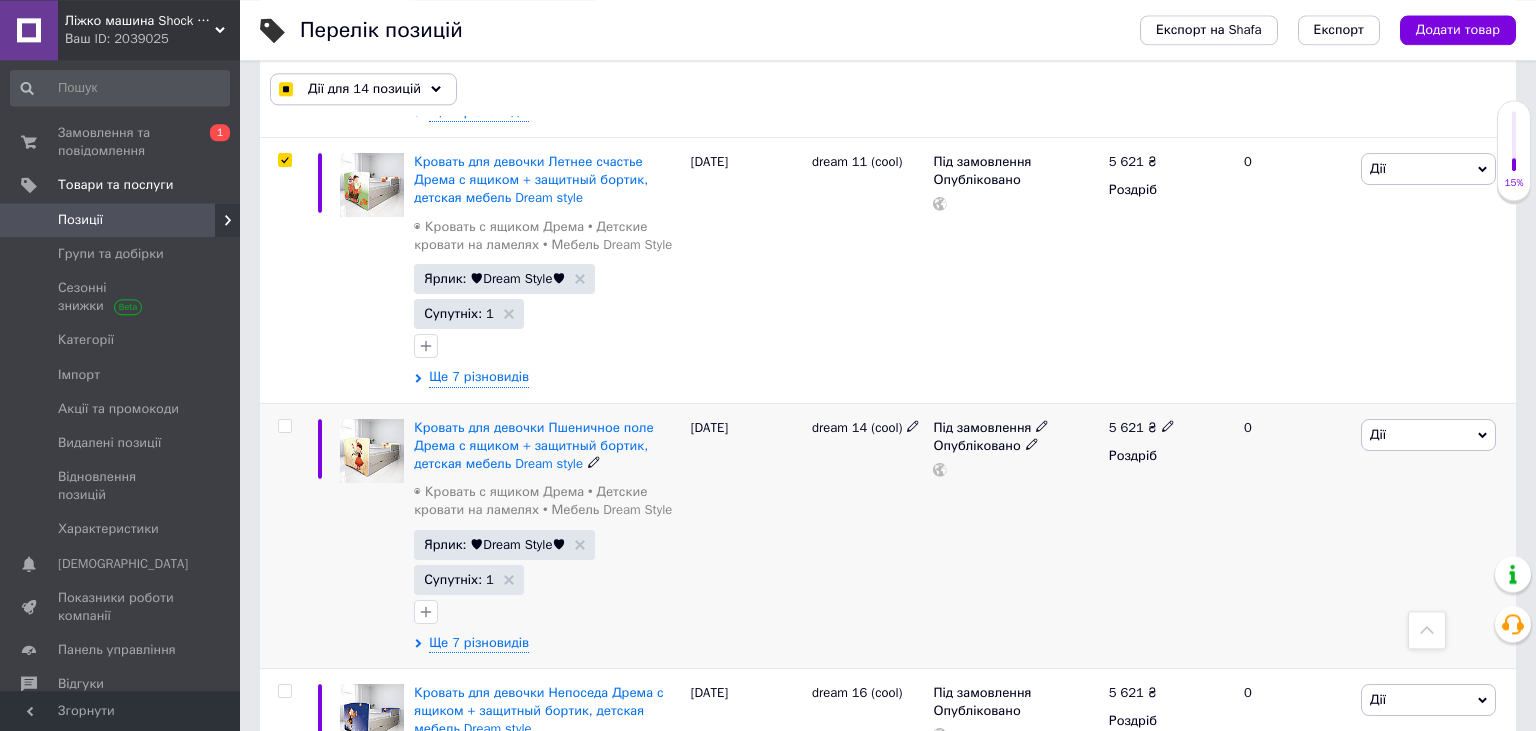 scroll, scrollTop: 19385, scrollLeft: 0, axis: vertical 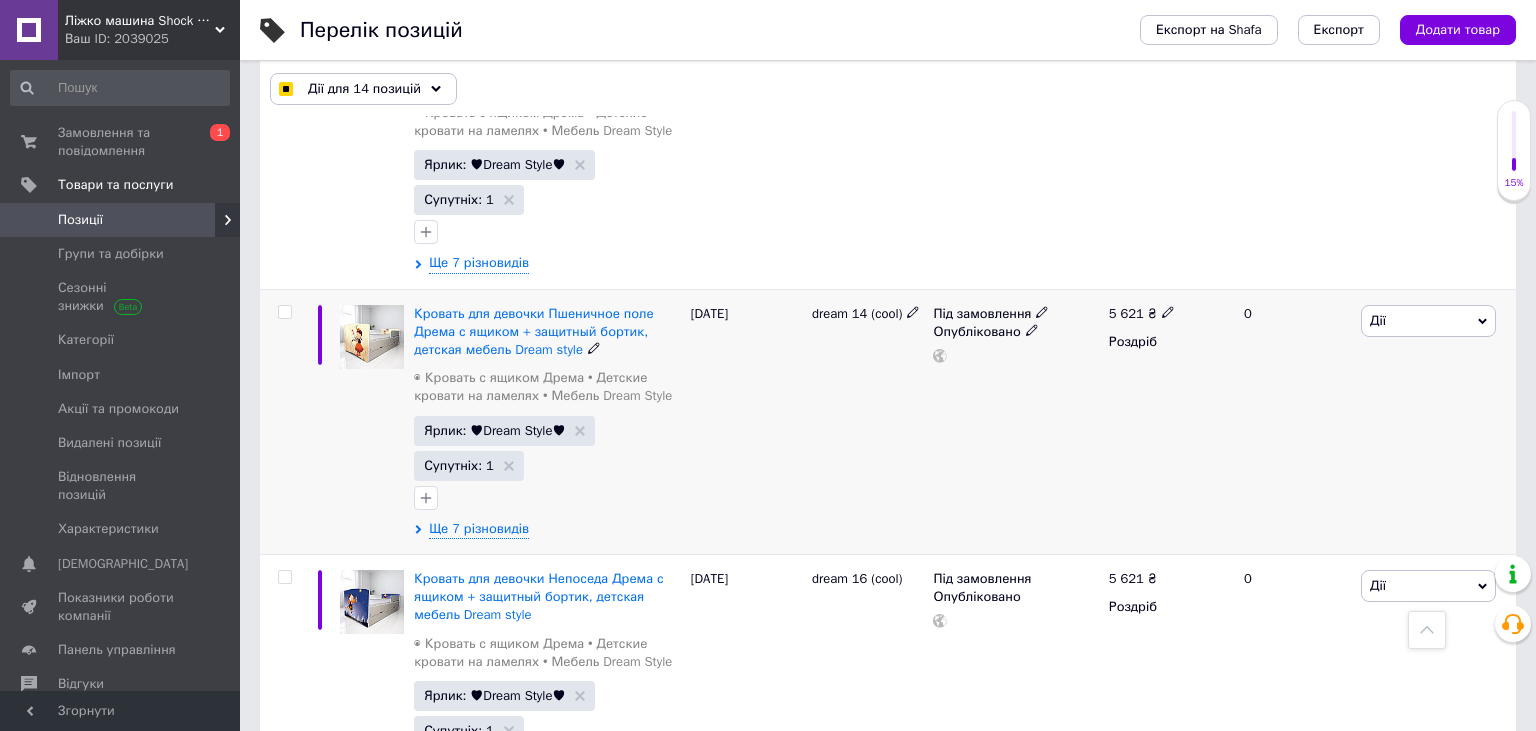 click at bounding box center (284, 312) 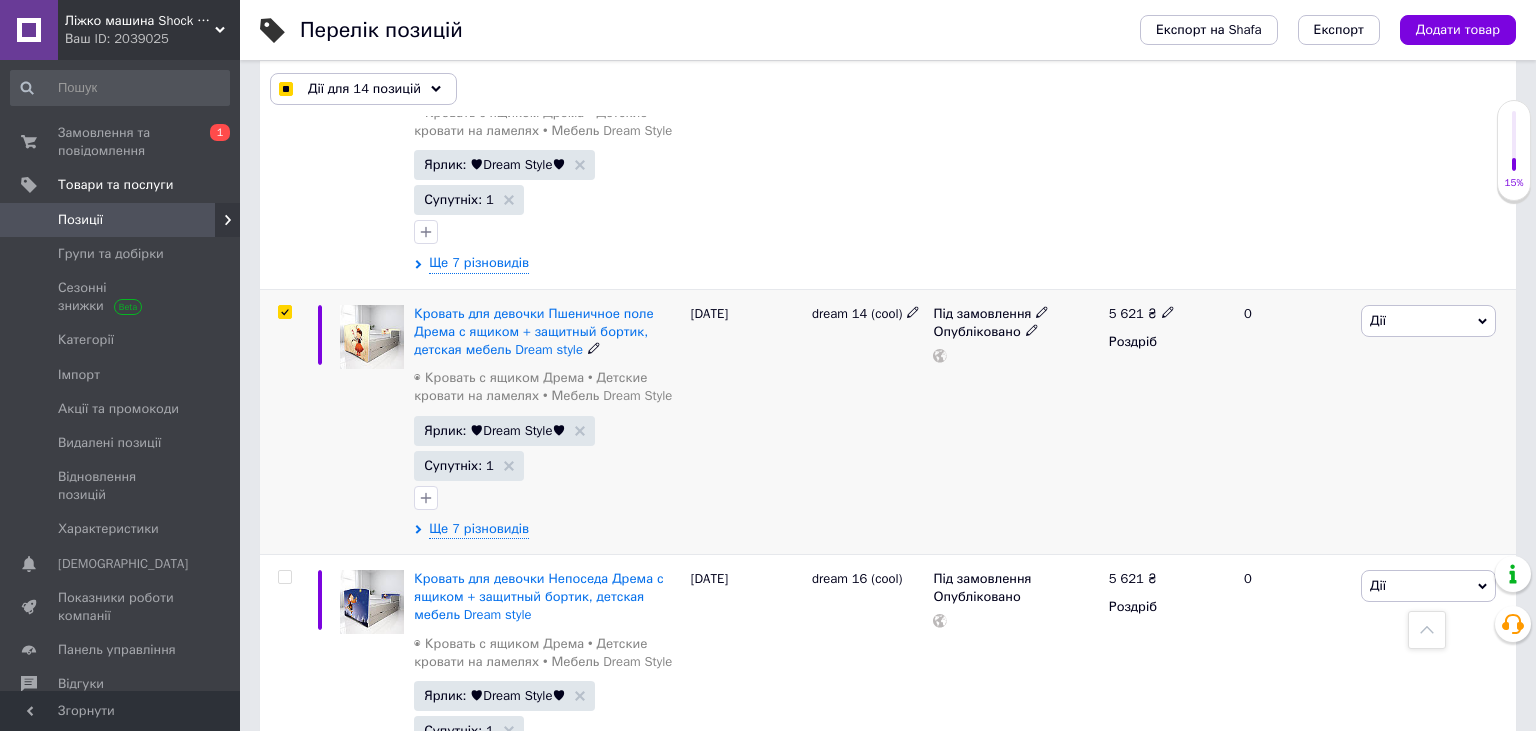 checkbox on "true" 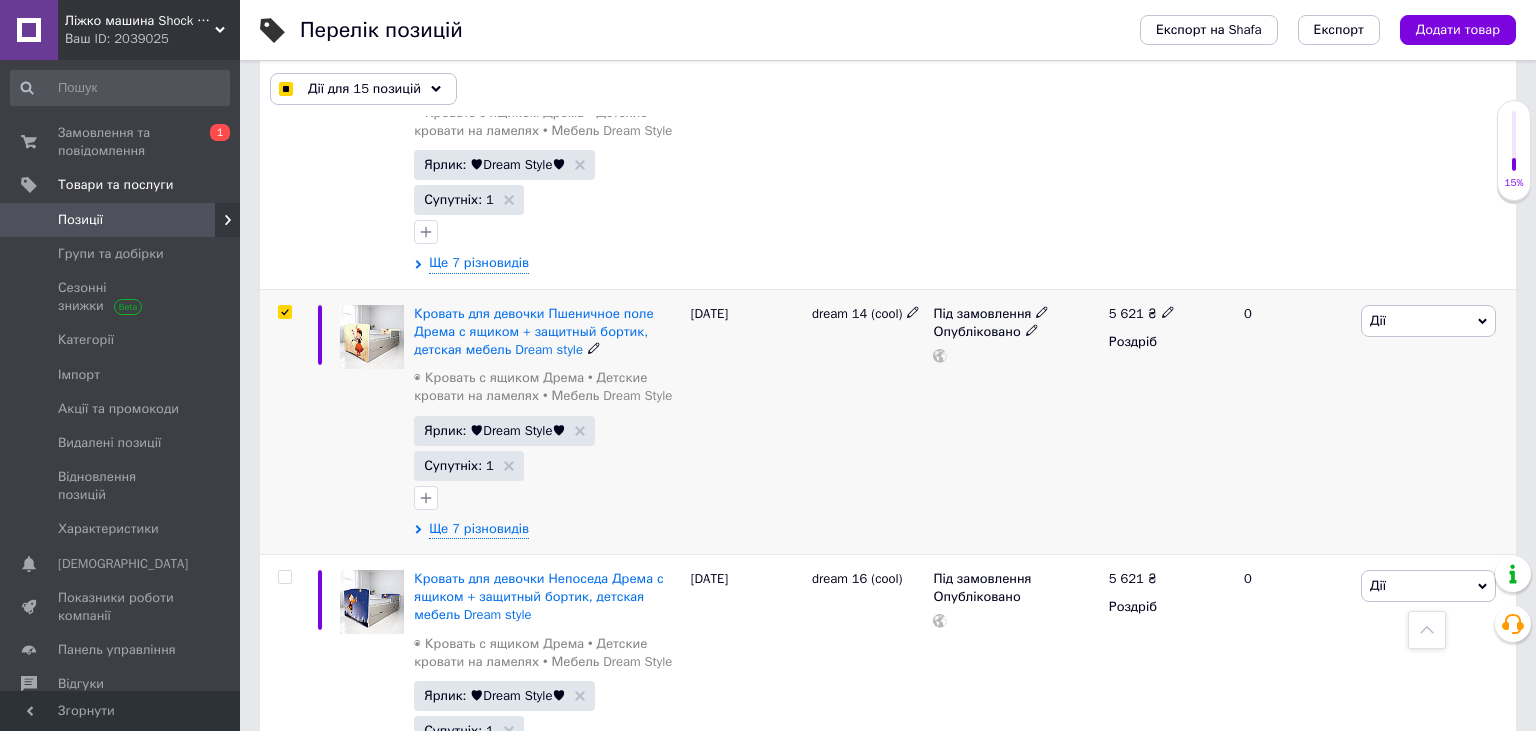 checkbox on "true" 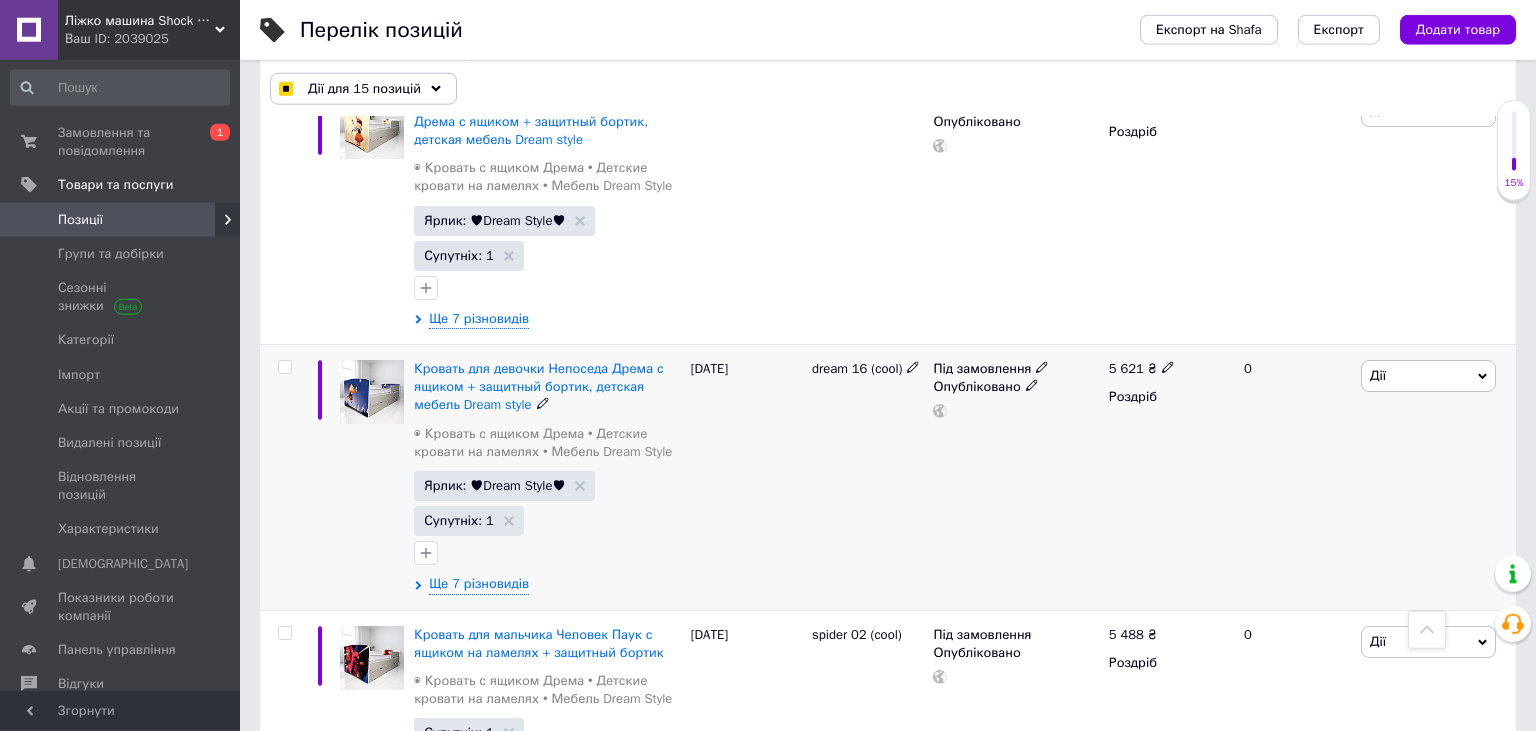 scroll, scrollTop: 19596, scrollLeft: 0, axis: vertical 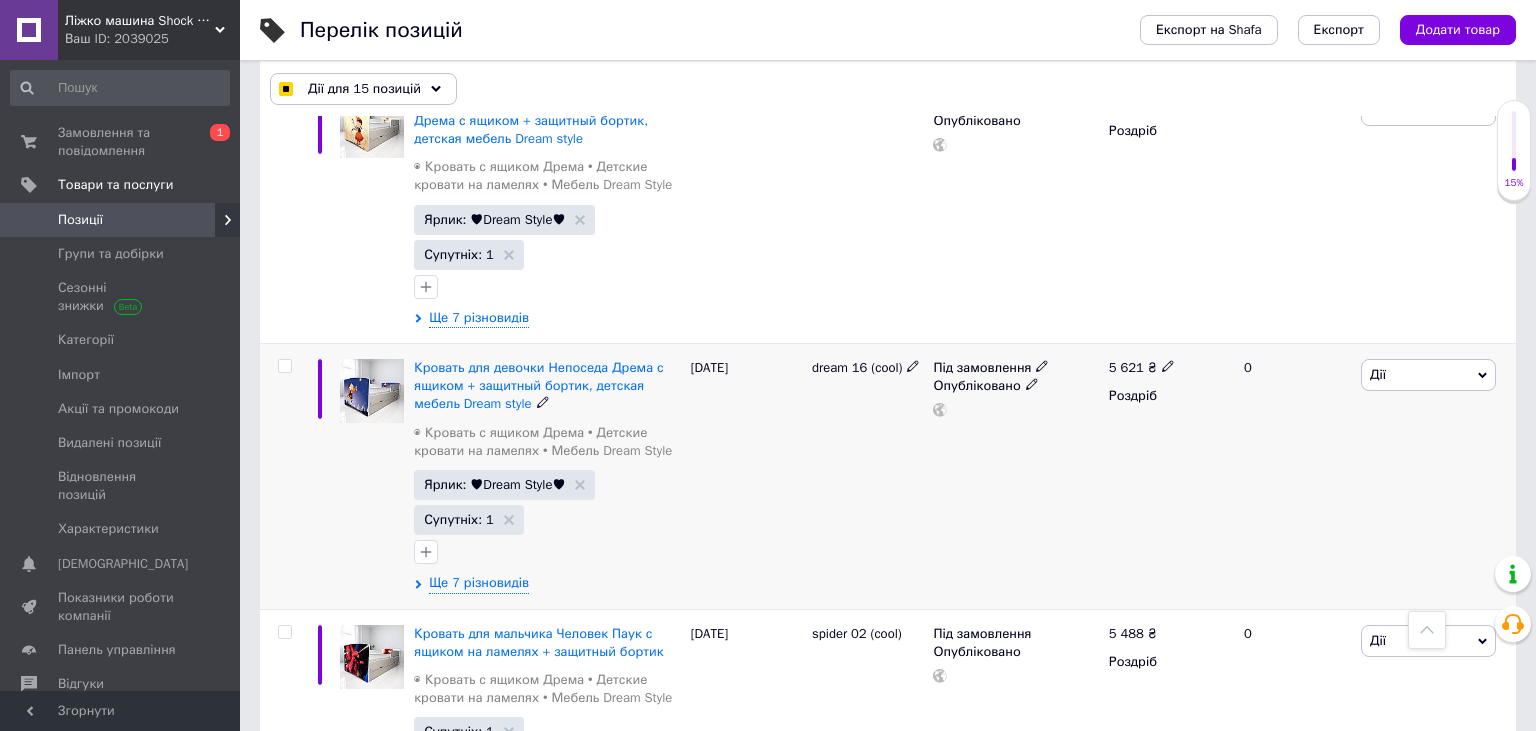 click at bounding box center [284, 366] 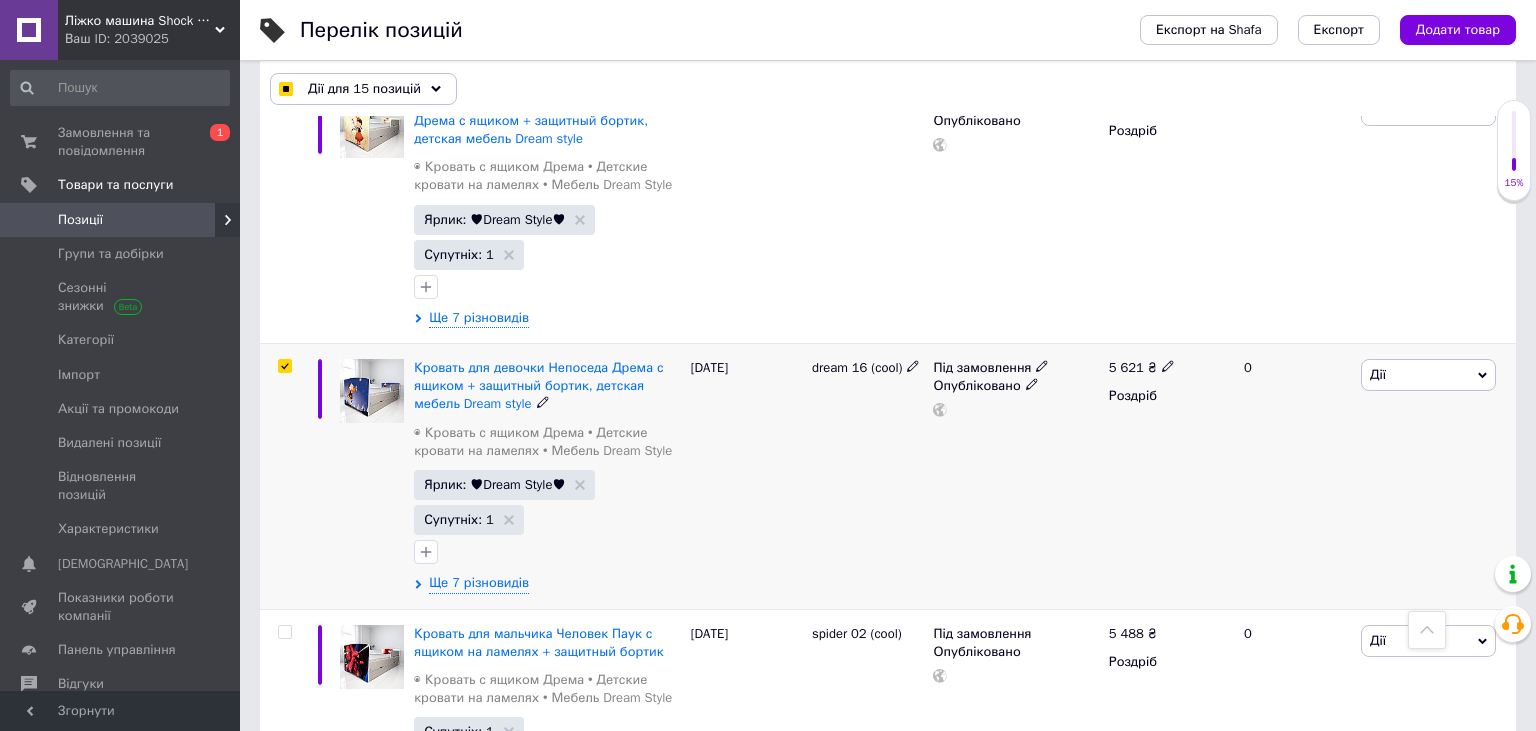 checkbox on "true" 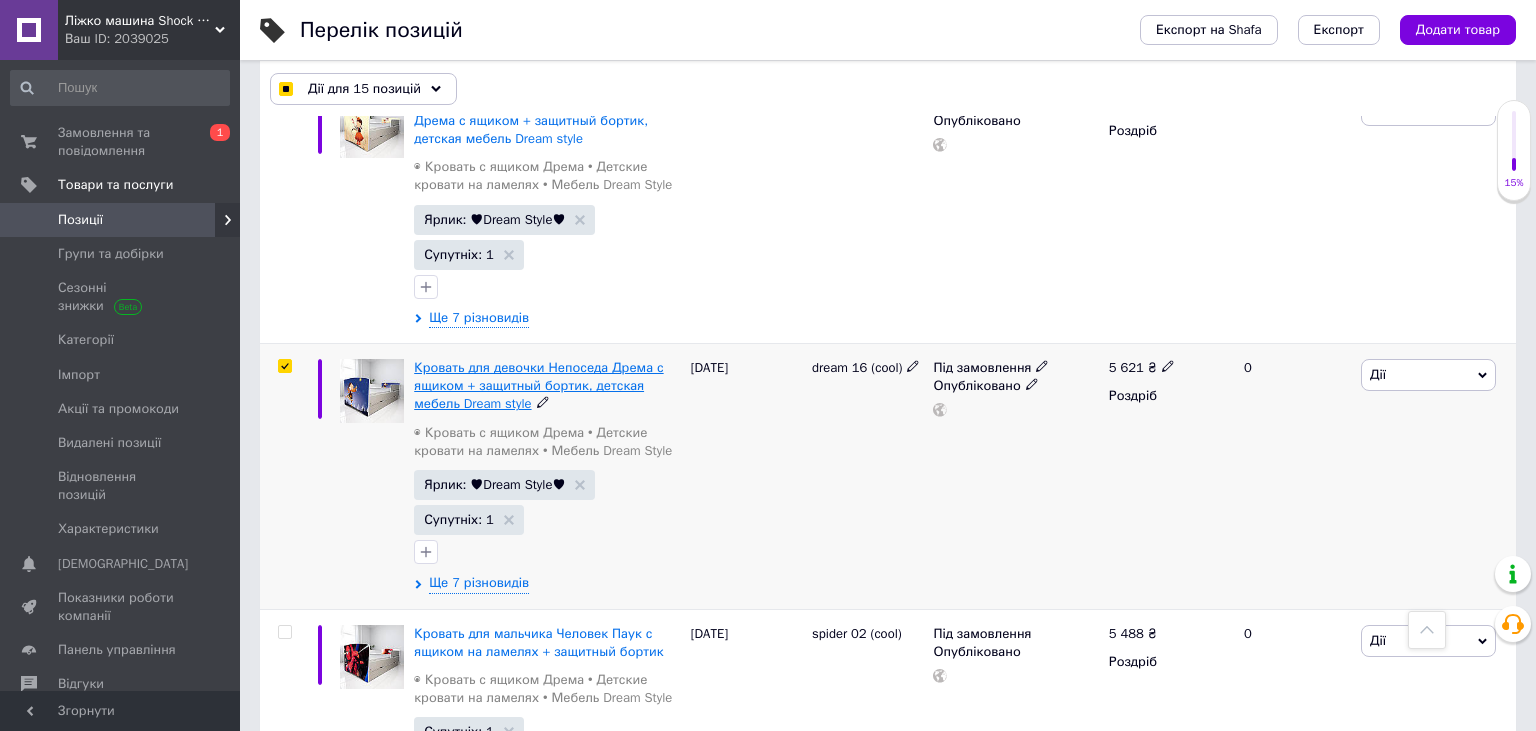 checkbox on "true" 